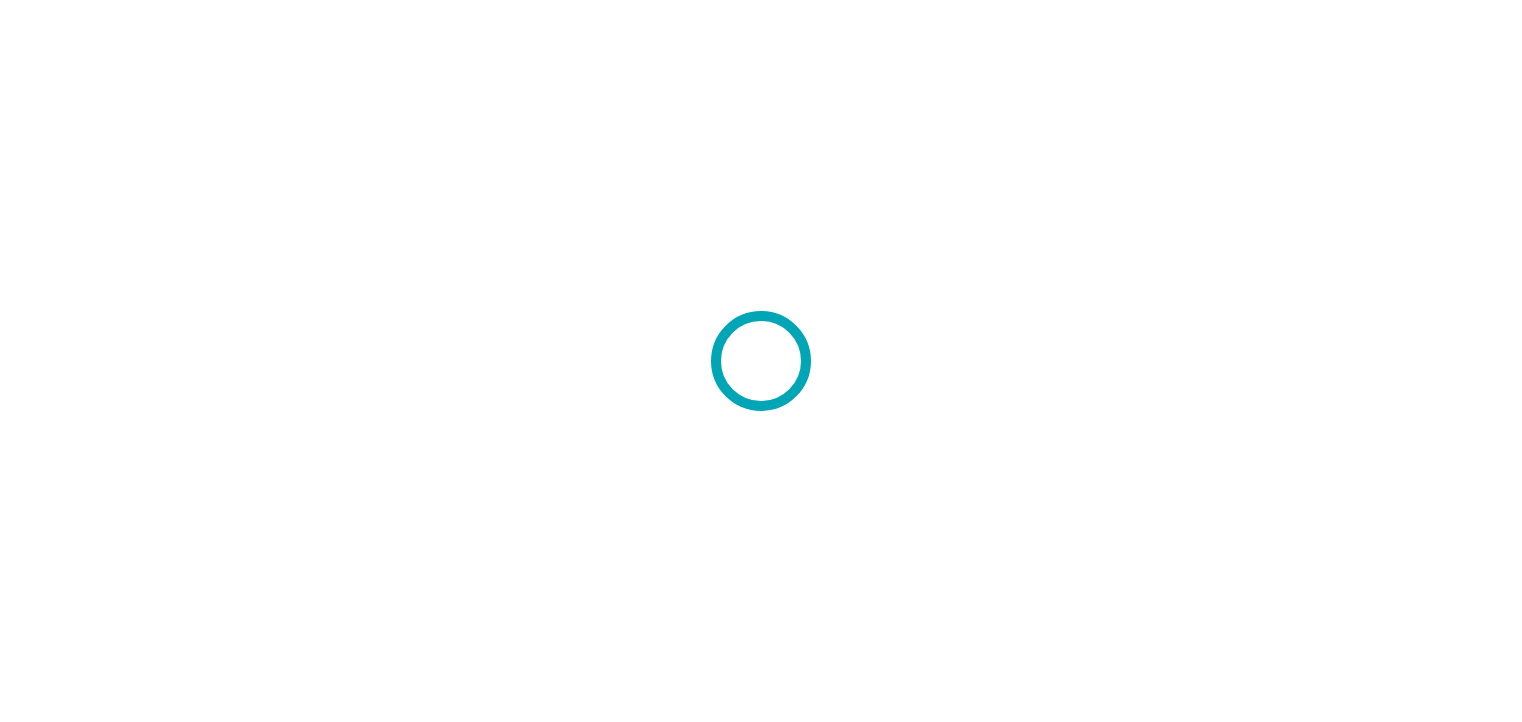 scroll, scrollTop: 0, scrollLeft: 0, axis: both 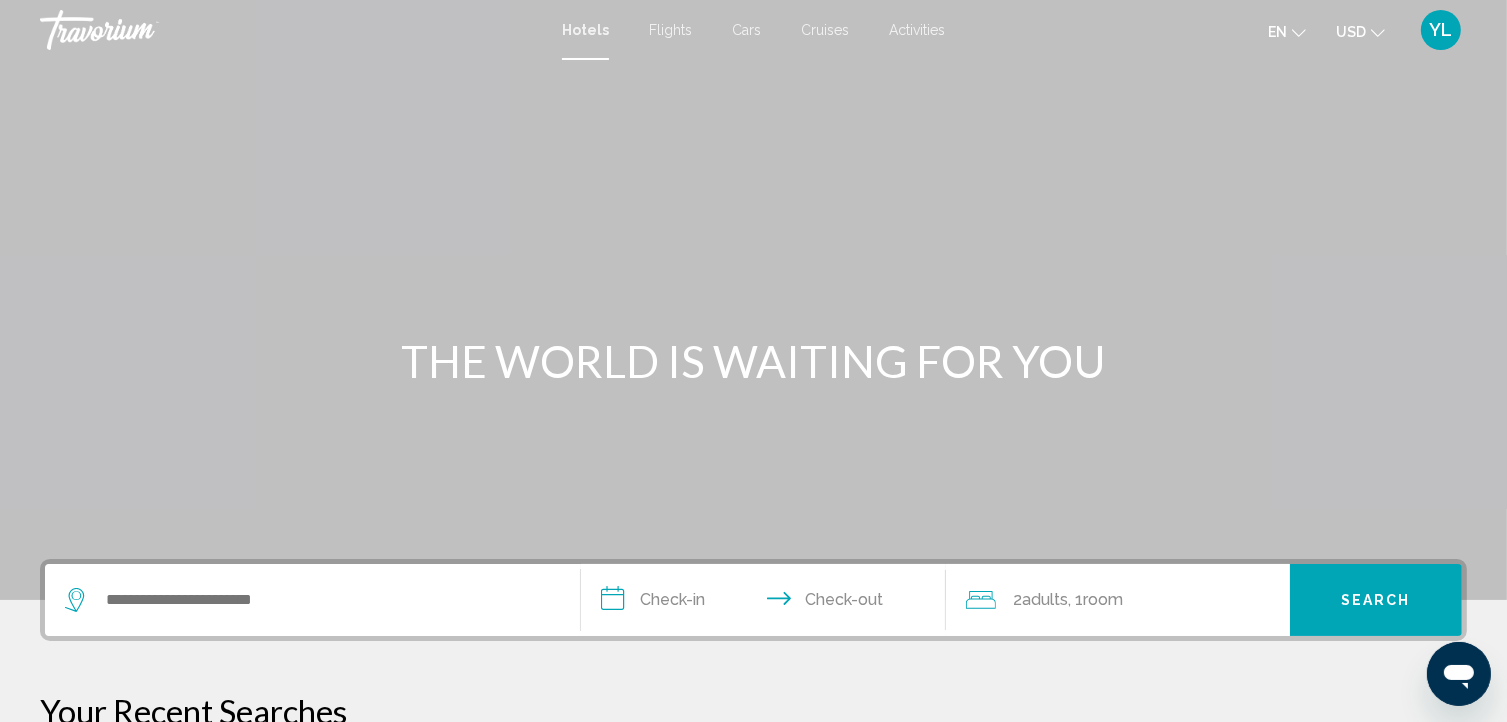 click at bounding box center [312, 600] 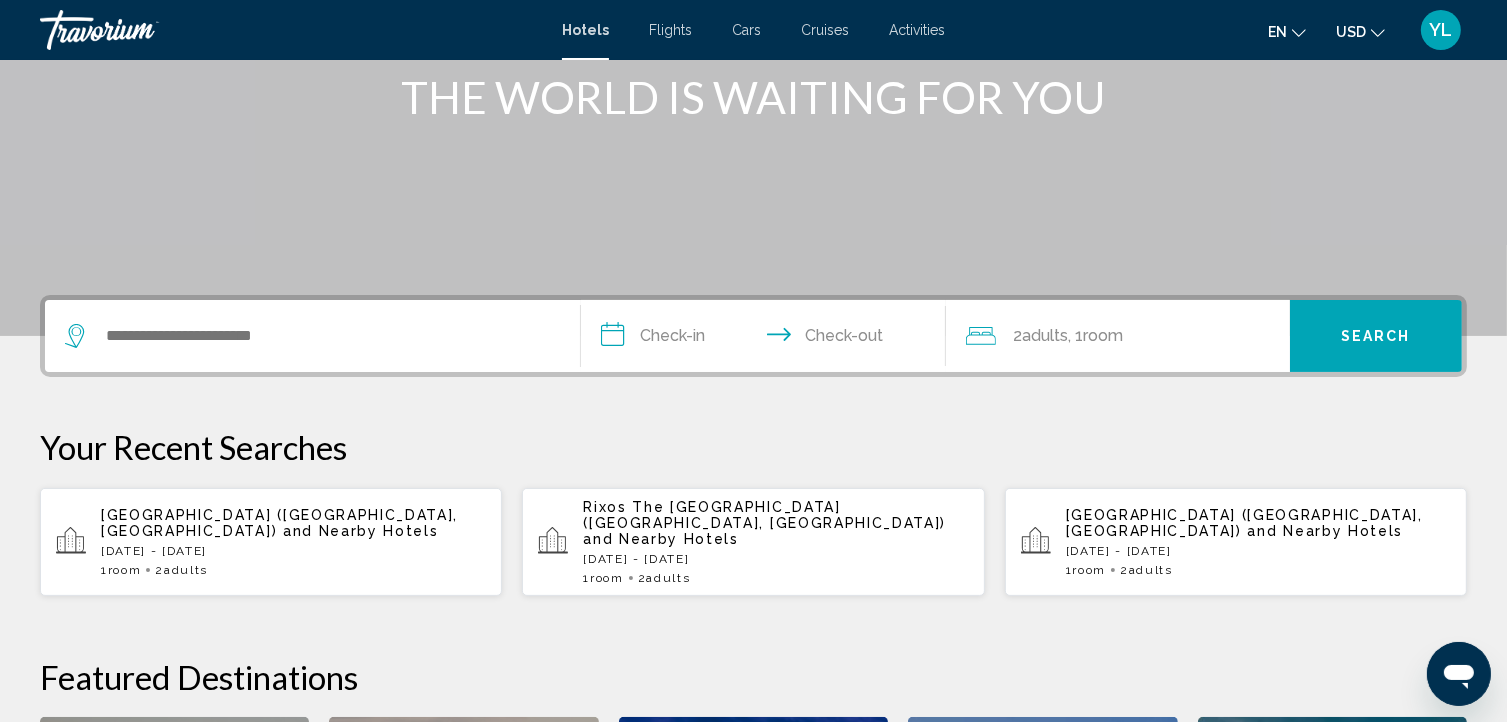 scroll, scrollTop: 493, scrollLeft: 0, axis: vertical 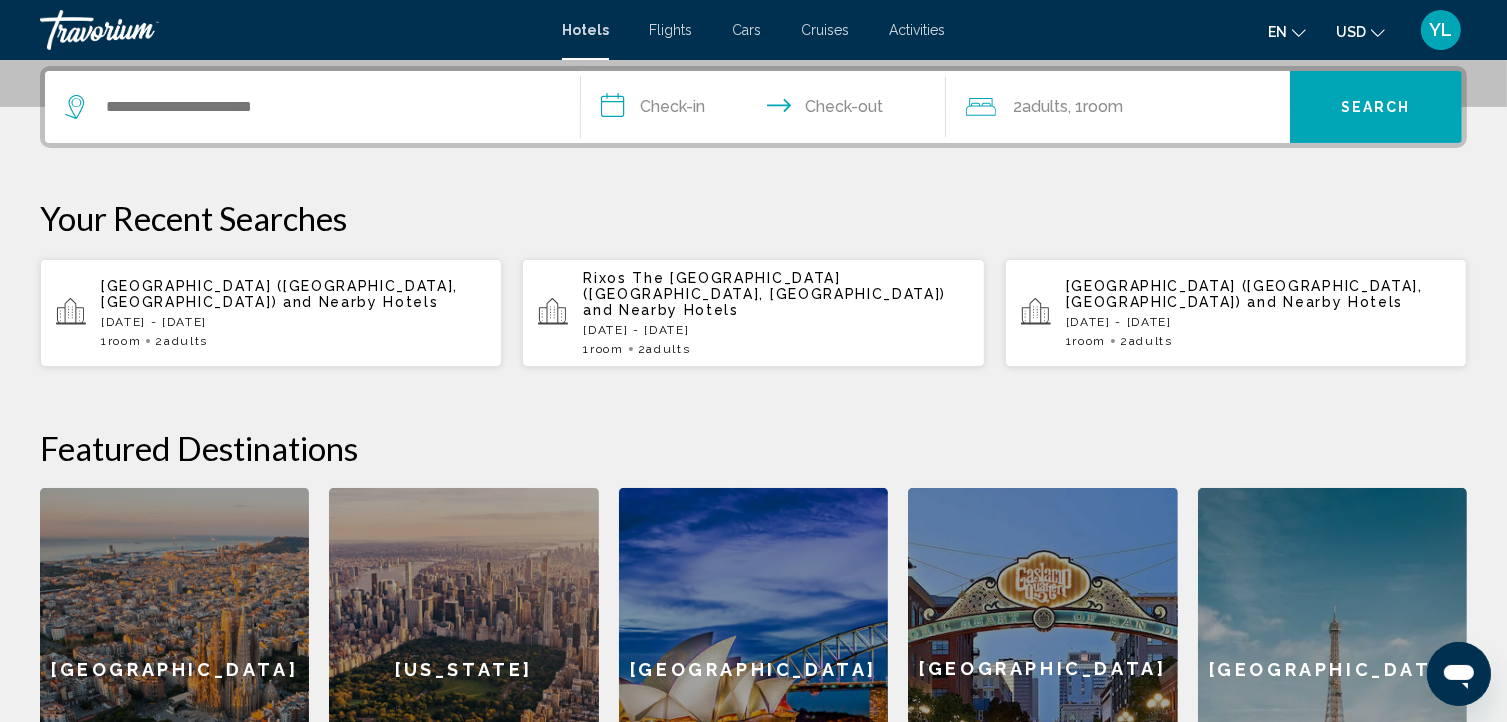 click on "[DATE] - [DATE]" at bounding box center (775, 330) 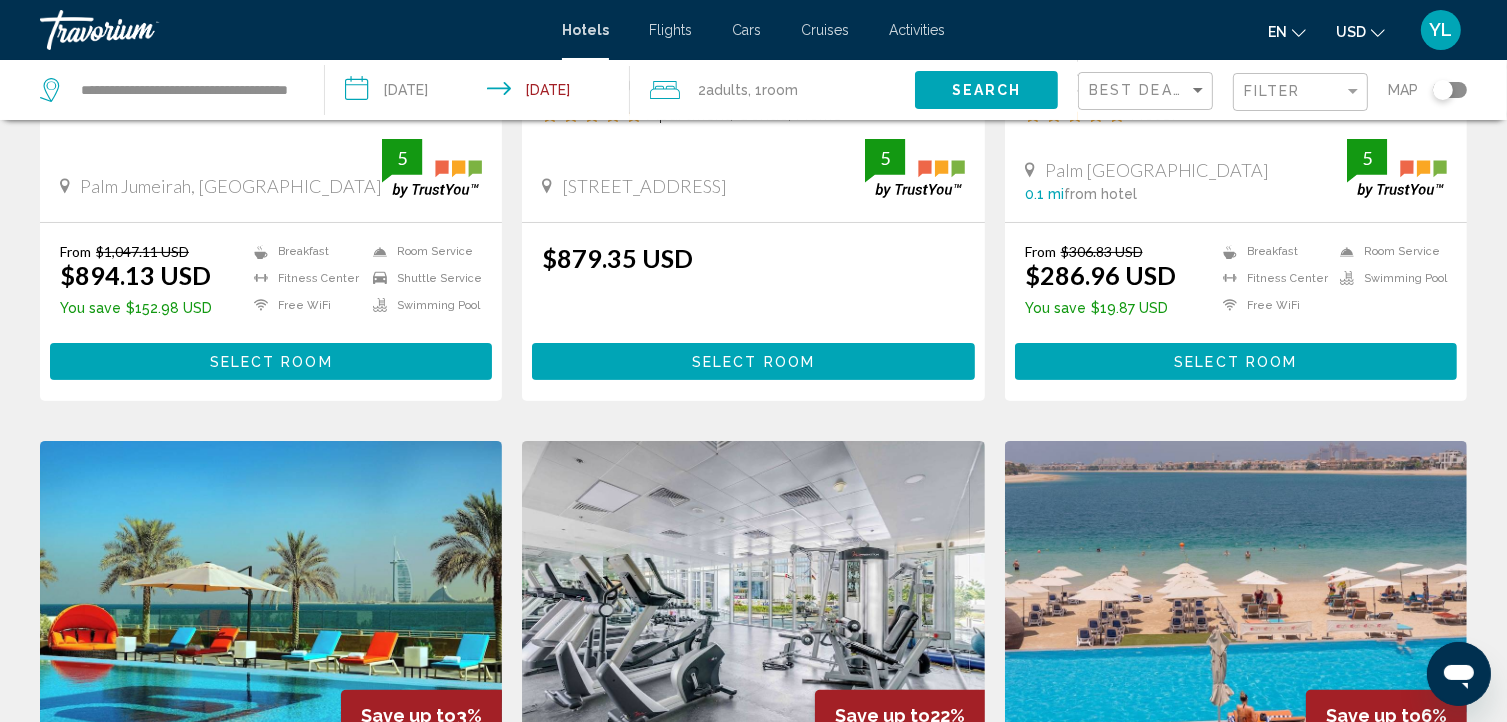 scroll, scrollTop: 0, scrollLeft: 0, axis: both 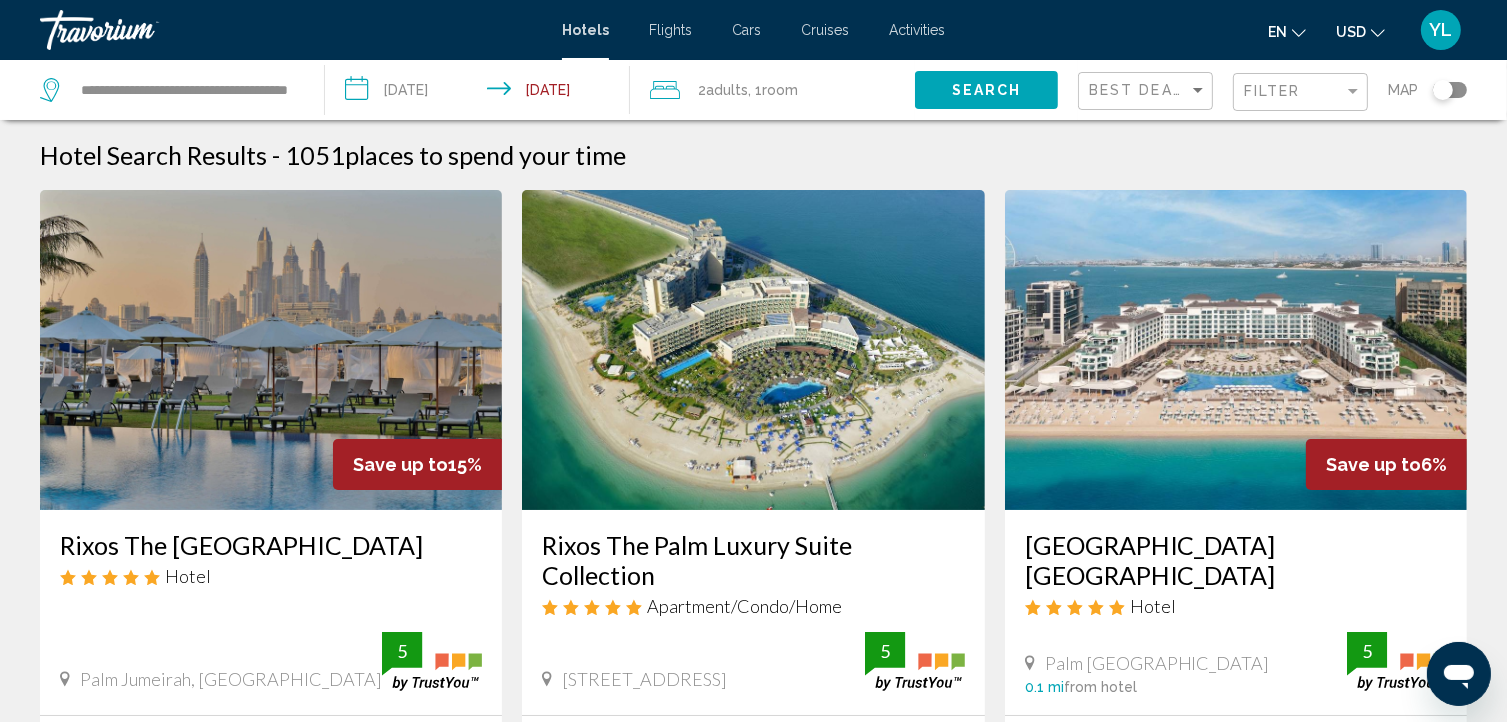 click on "Hotel Search Results  -   1051  places to spend your time" at bounding box center [753, 155] 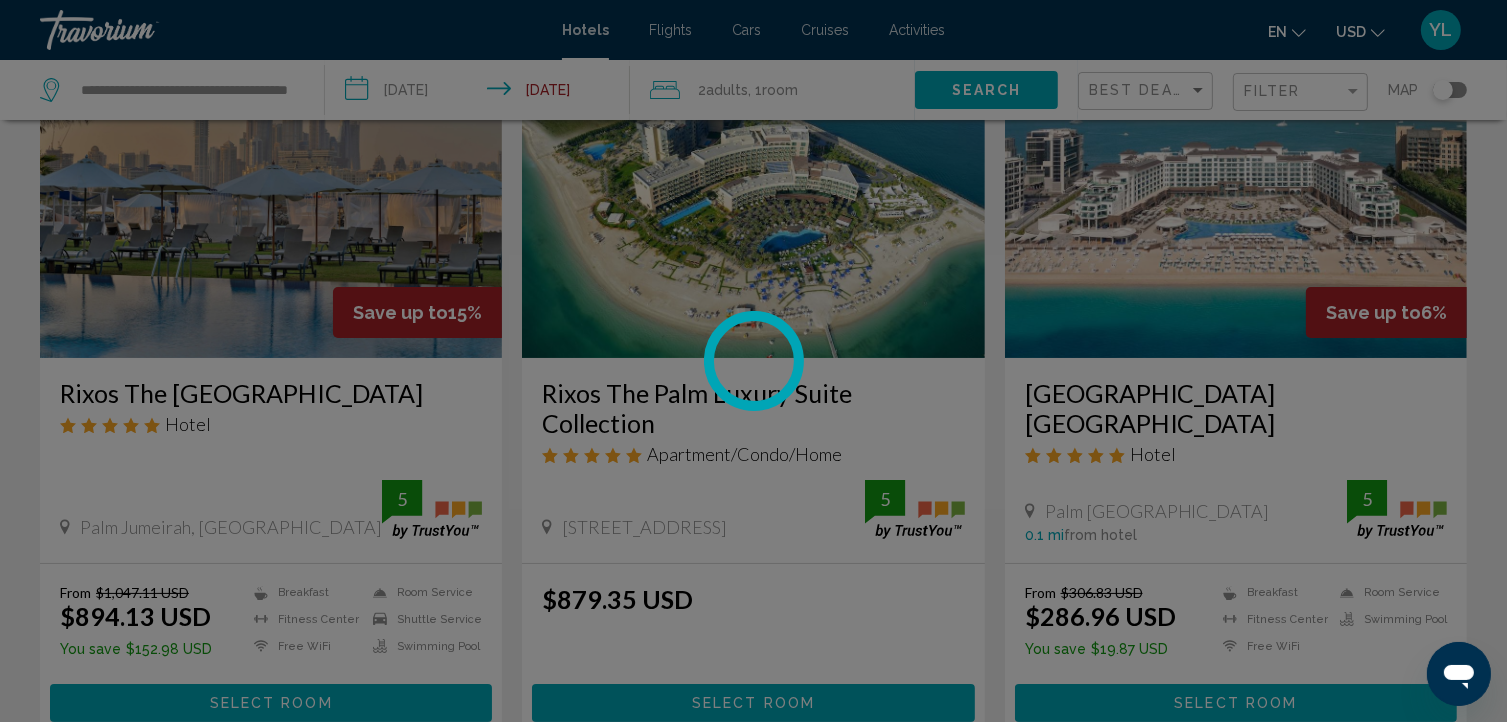 scroll, scrollTop: 161, scrollLeft: 0, axis: vertical 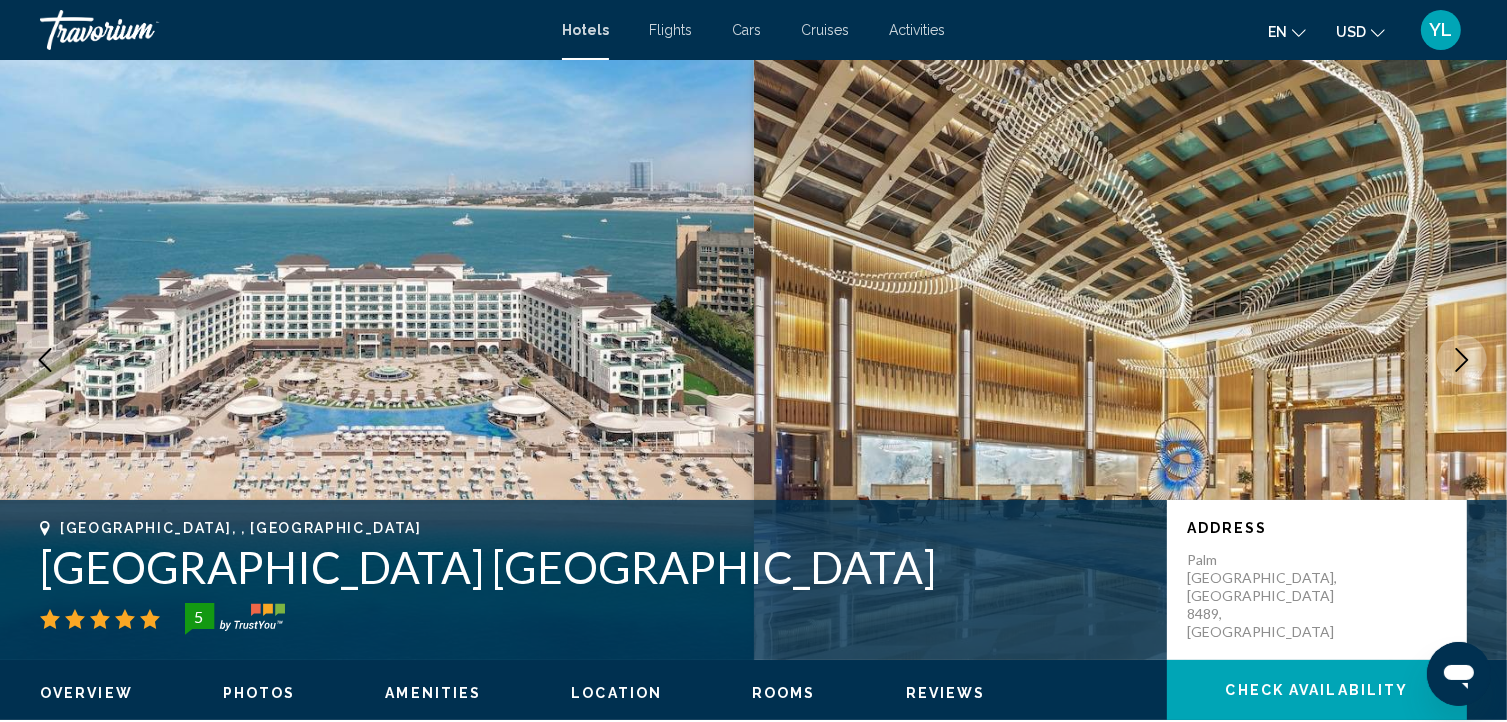 click on "[GEOGRAPHIC_DATA] [GEOGRAPHIC_DATA]" at bounding box center (593, 567) 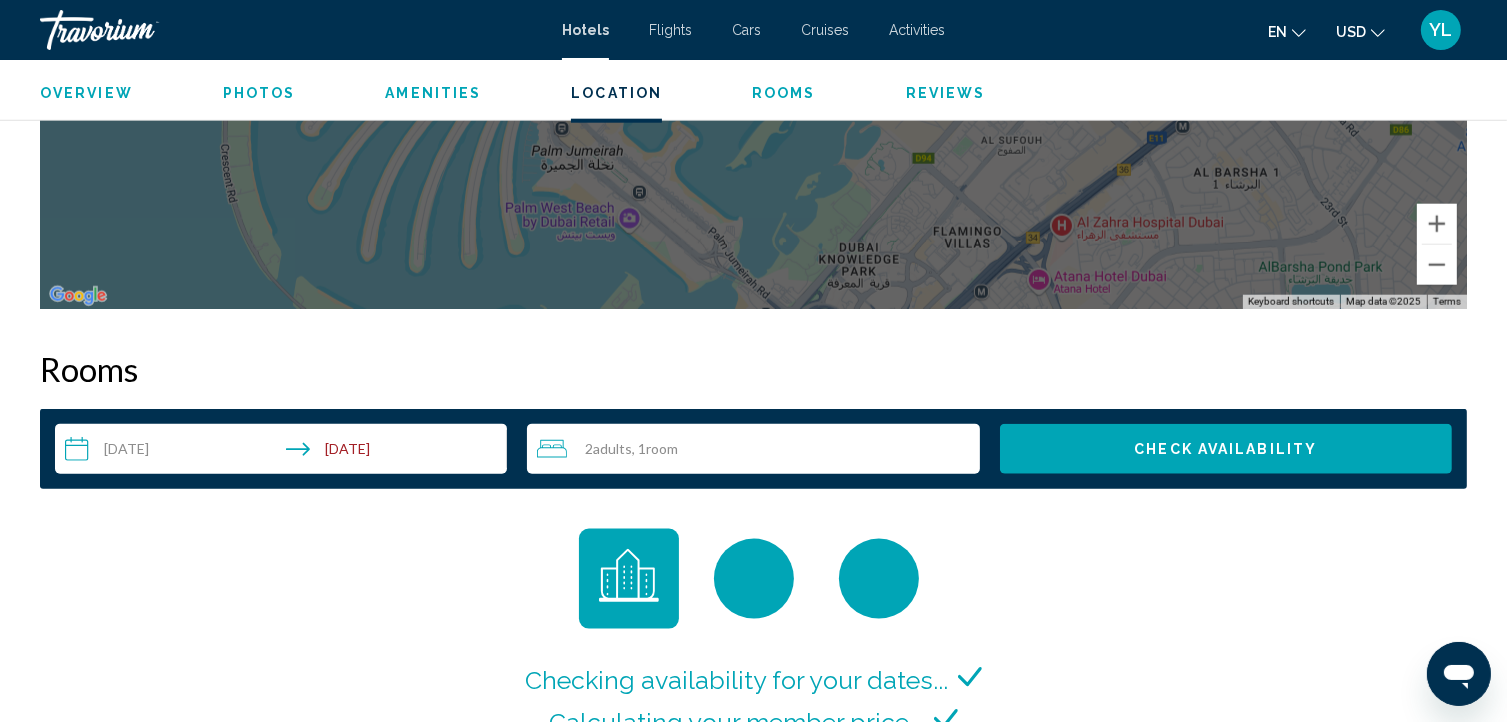 scroll, scrollTop: 2304, scrollLeft: 0, axis: vertical 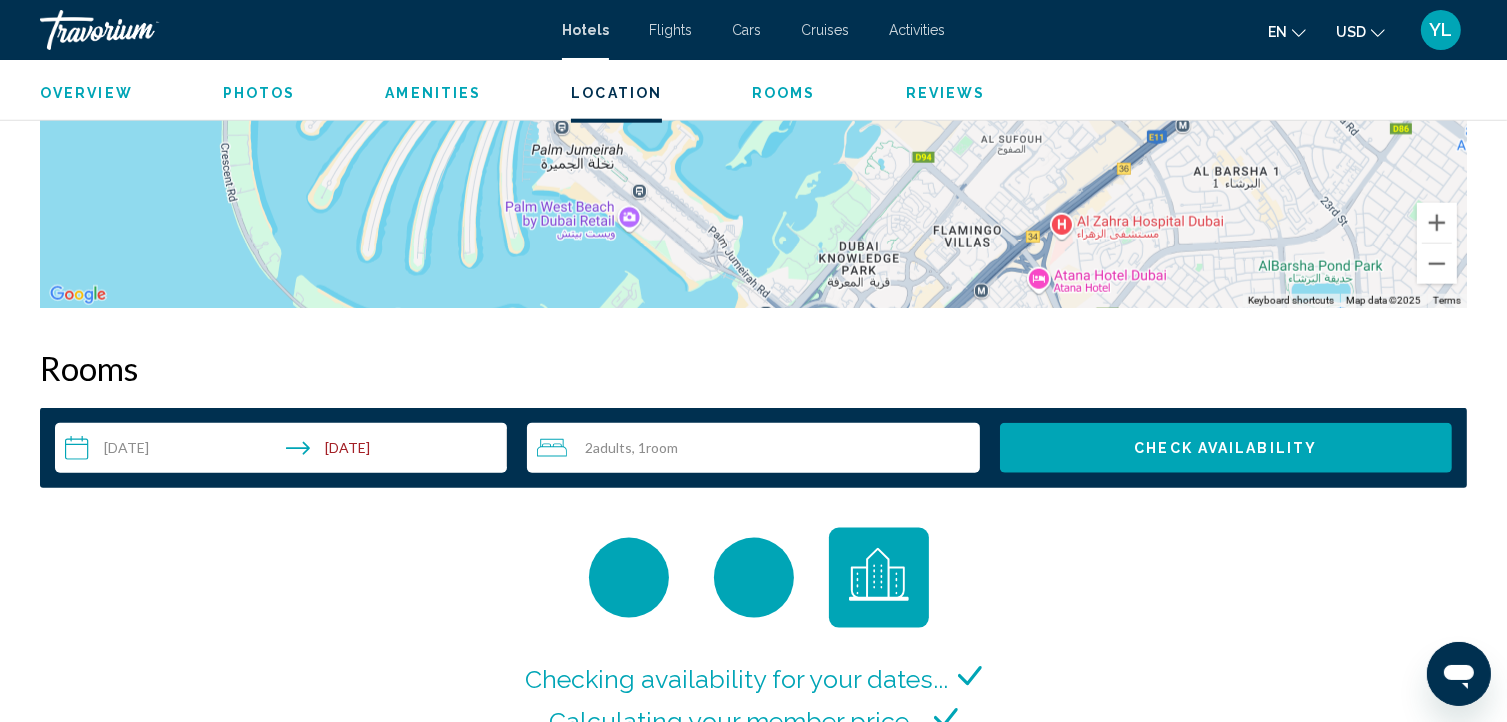 click on "**********" at bounding box center [285, 451] 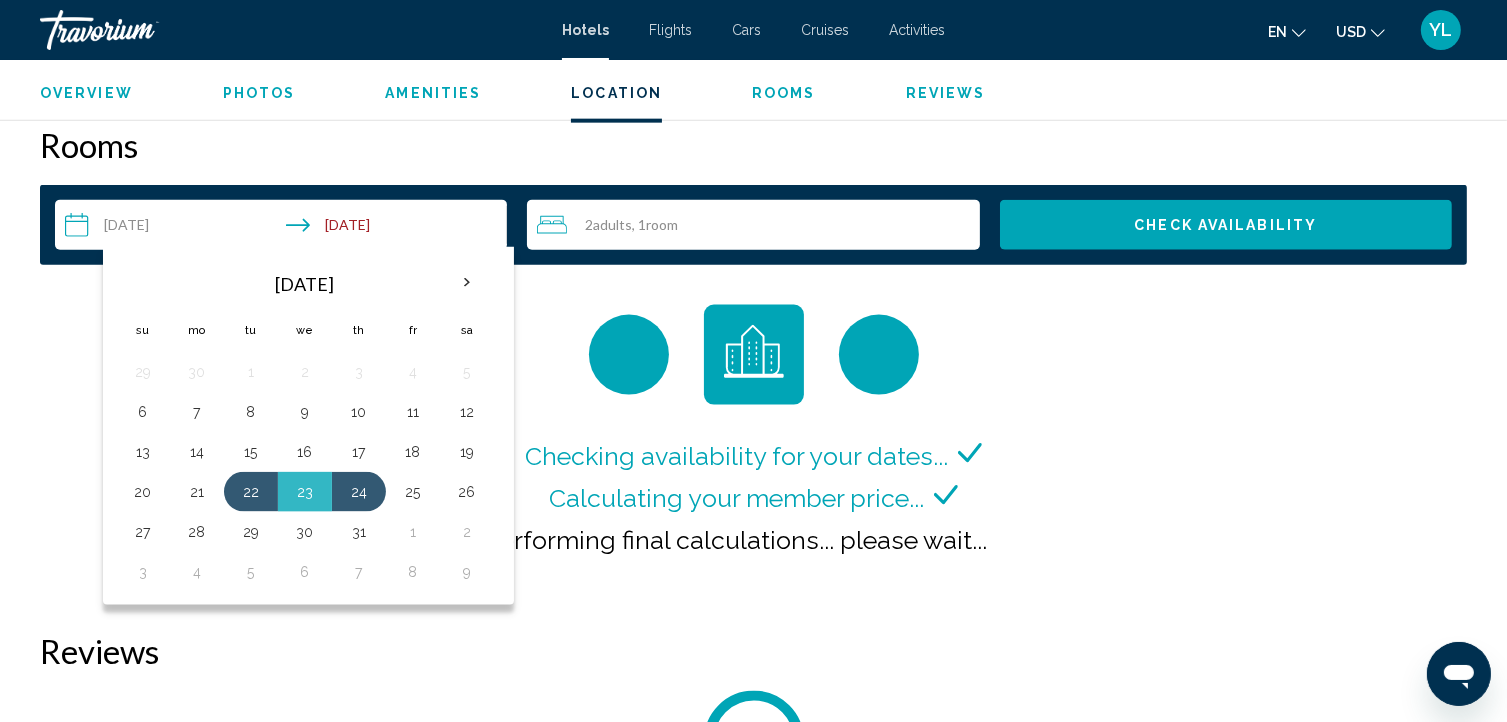 scroll, scrollTop: 2532, scrollLeft: 0, axis: vertical 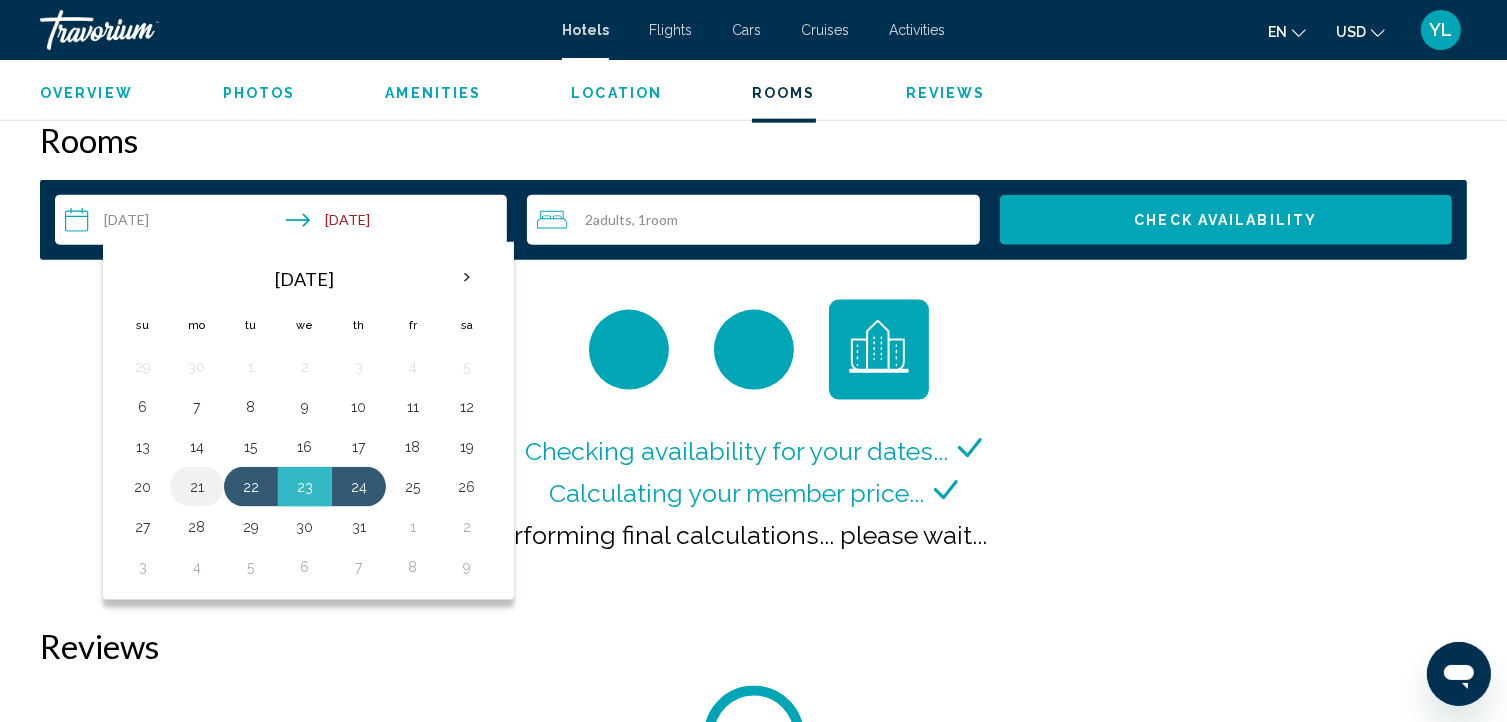 click on "21" at bounding box center [197, 487] 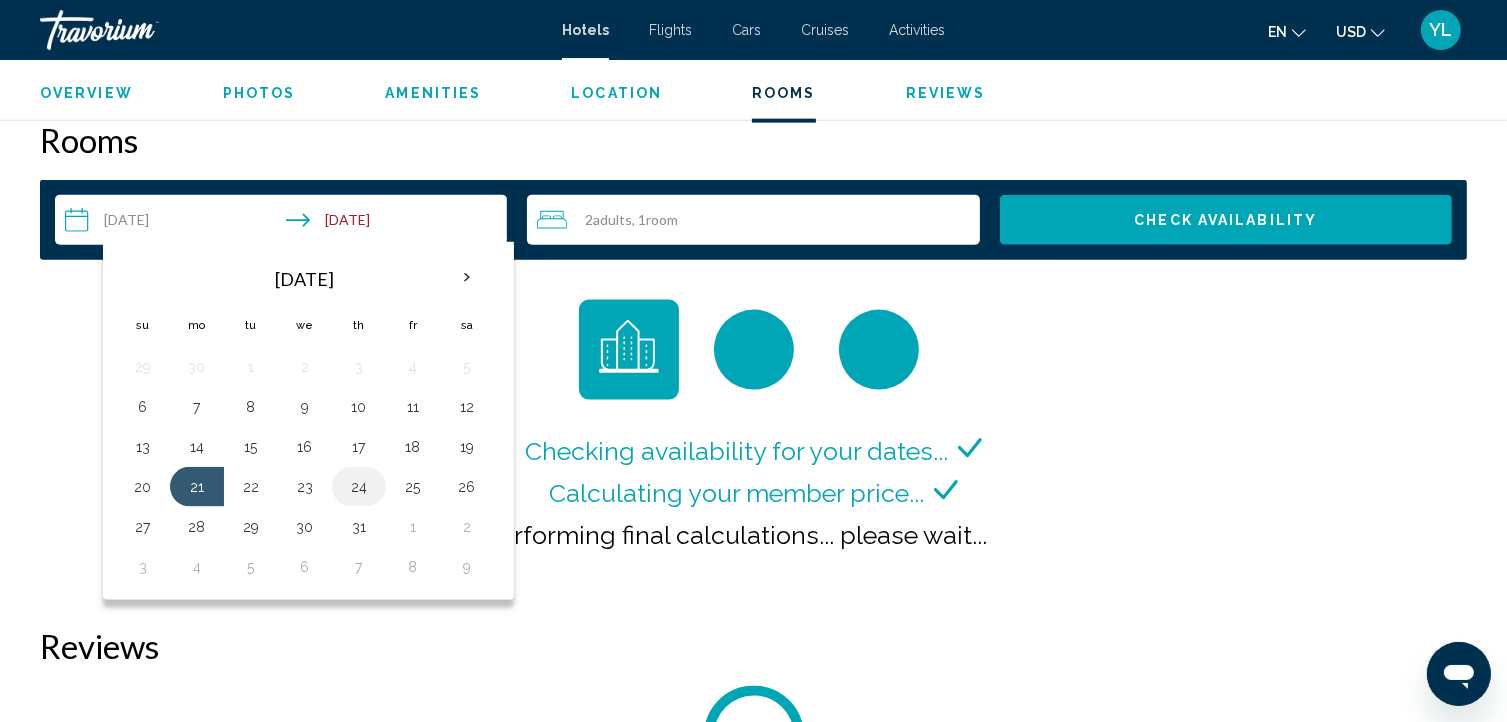 click on "24" at bounding box center [359, 487] 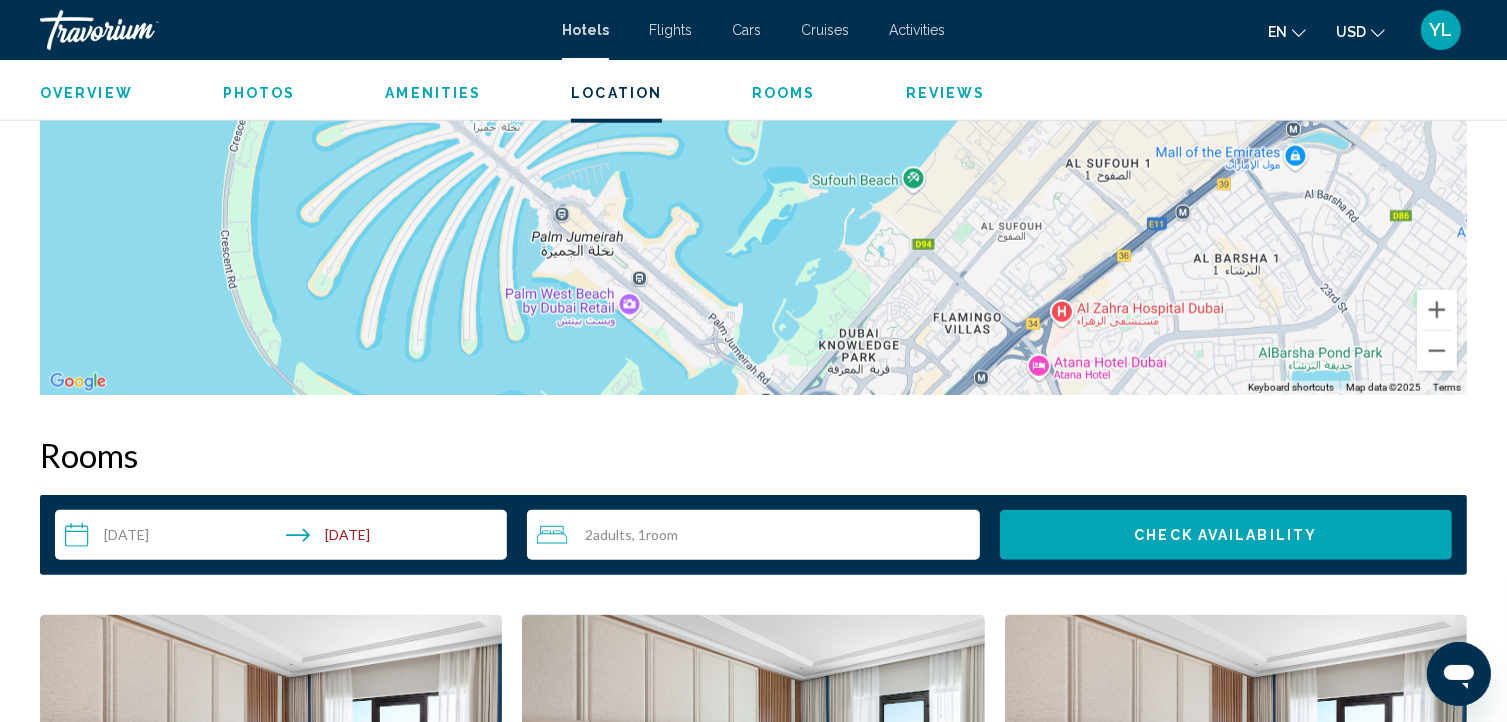 scroll, scrollTop: 2212, scrollLeft: 0, axis: vertical 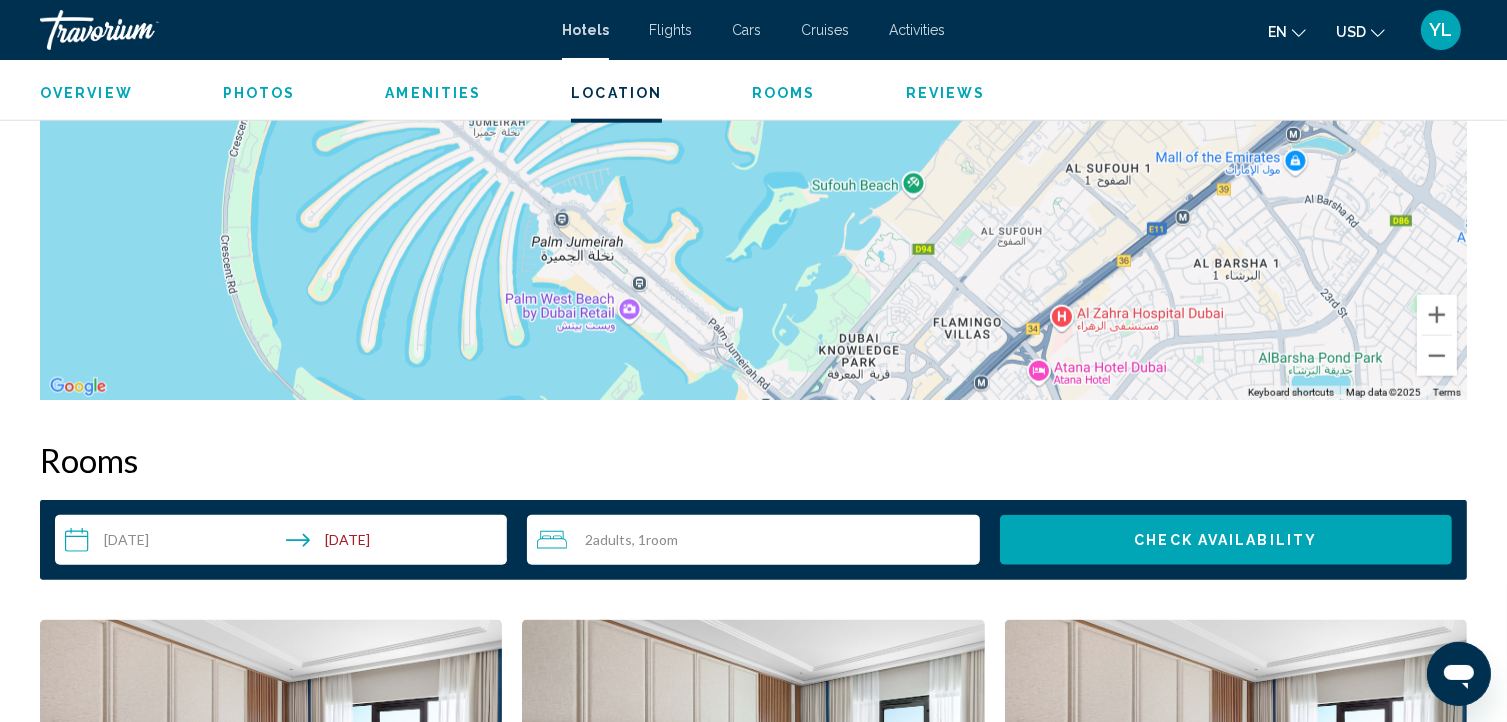 click on "**********" at bounding box center (753, 6142) 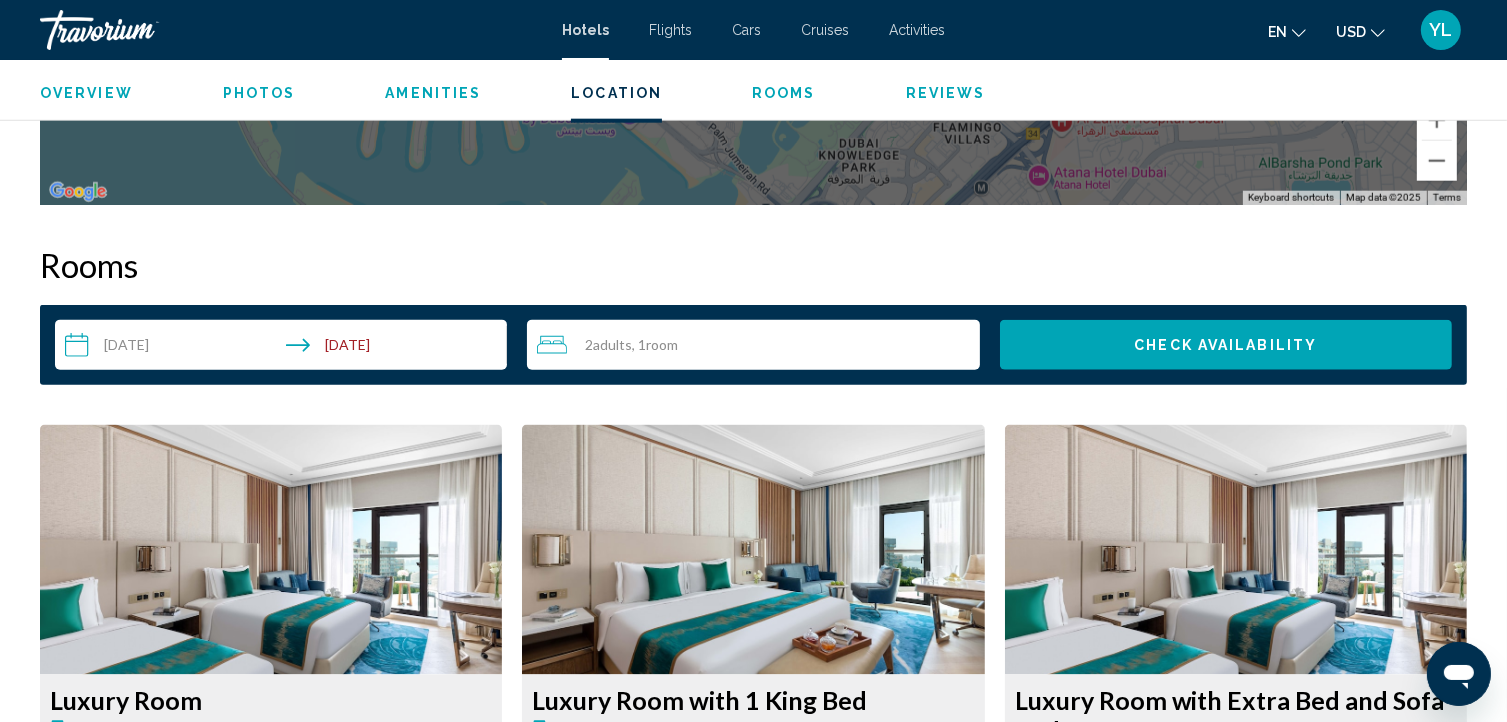 scroll, scrollTop: 2409, scrollLeft: 0, axis: vertical 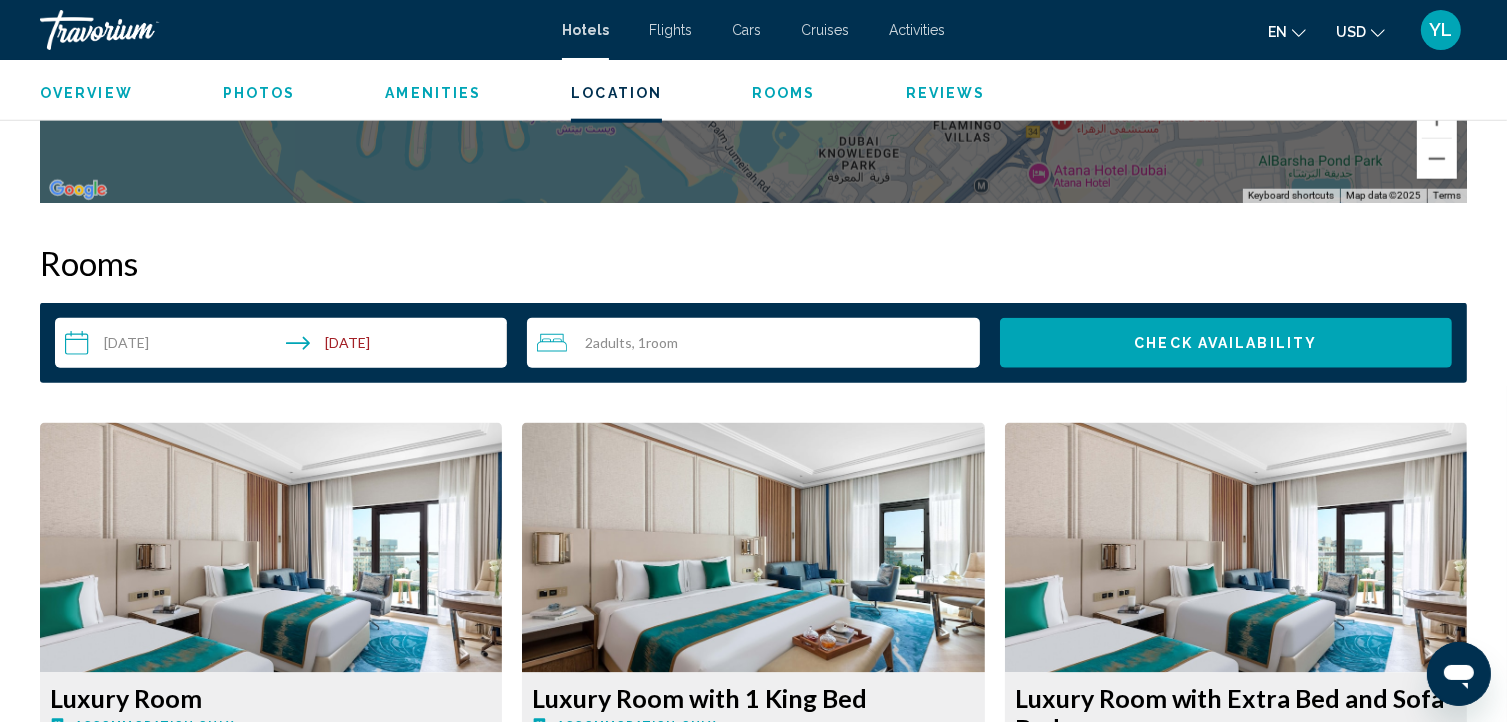 click on "Check Availability" at bounding box center (1226, 343) 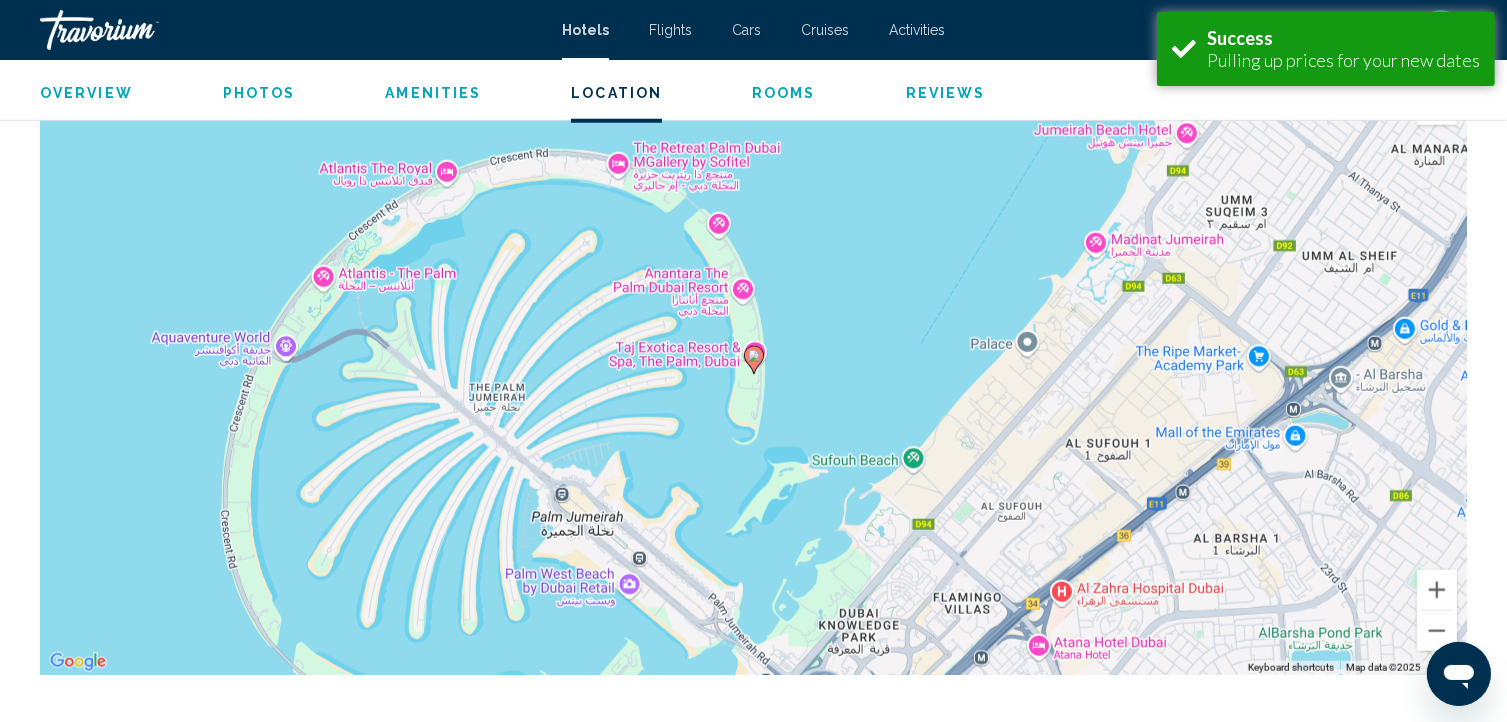 scroll, scrollTop: 2531, scrollLeft: 0, axis: vertical 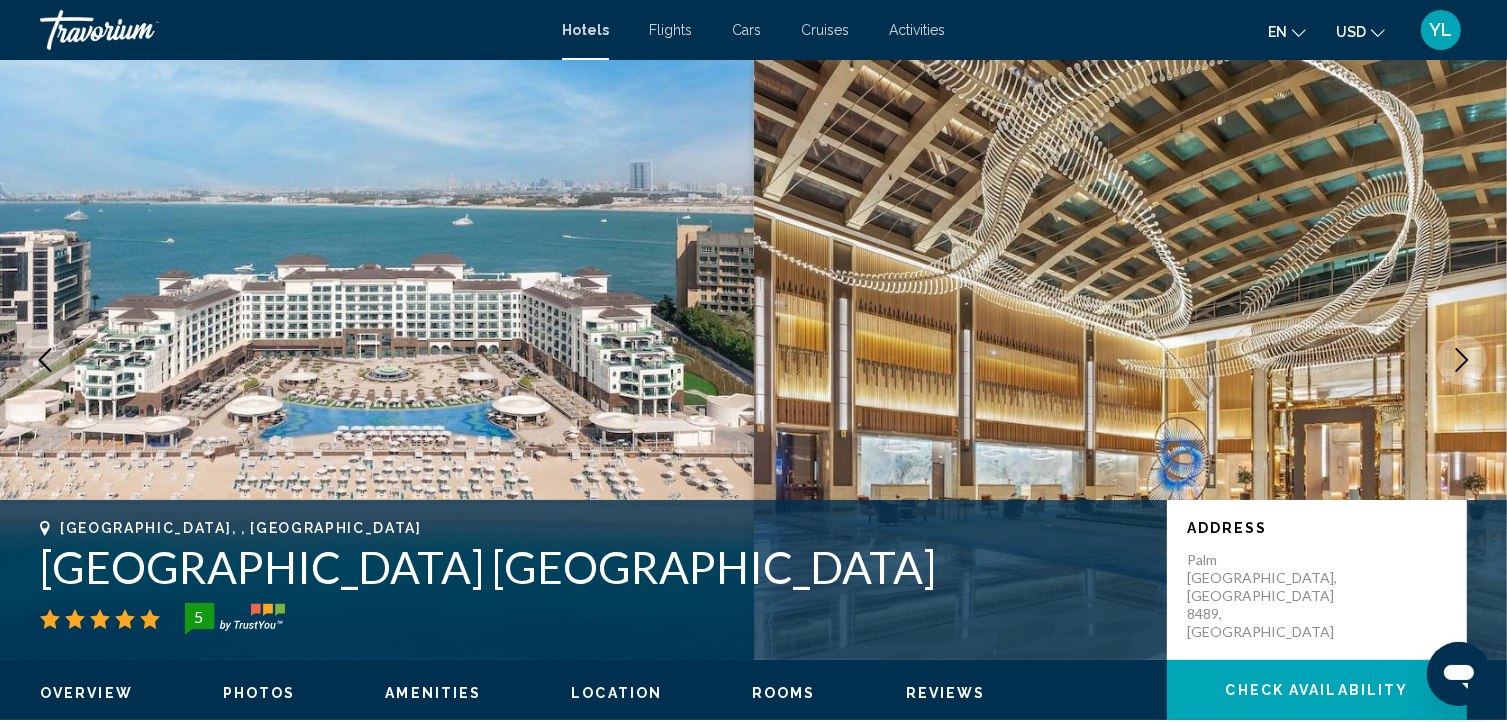click at bounding box center [1131, 360] 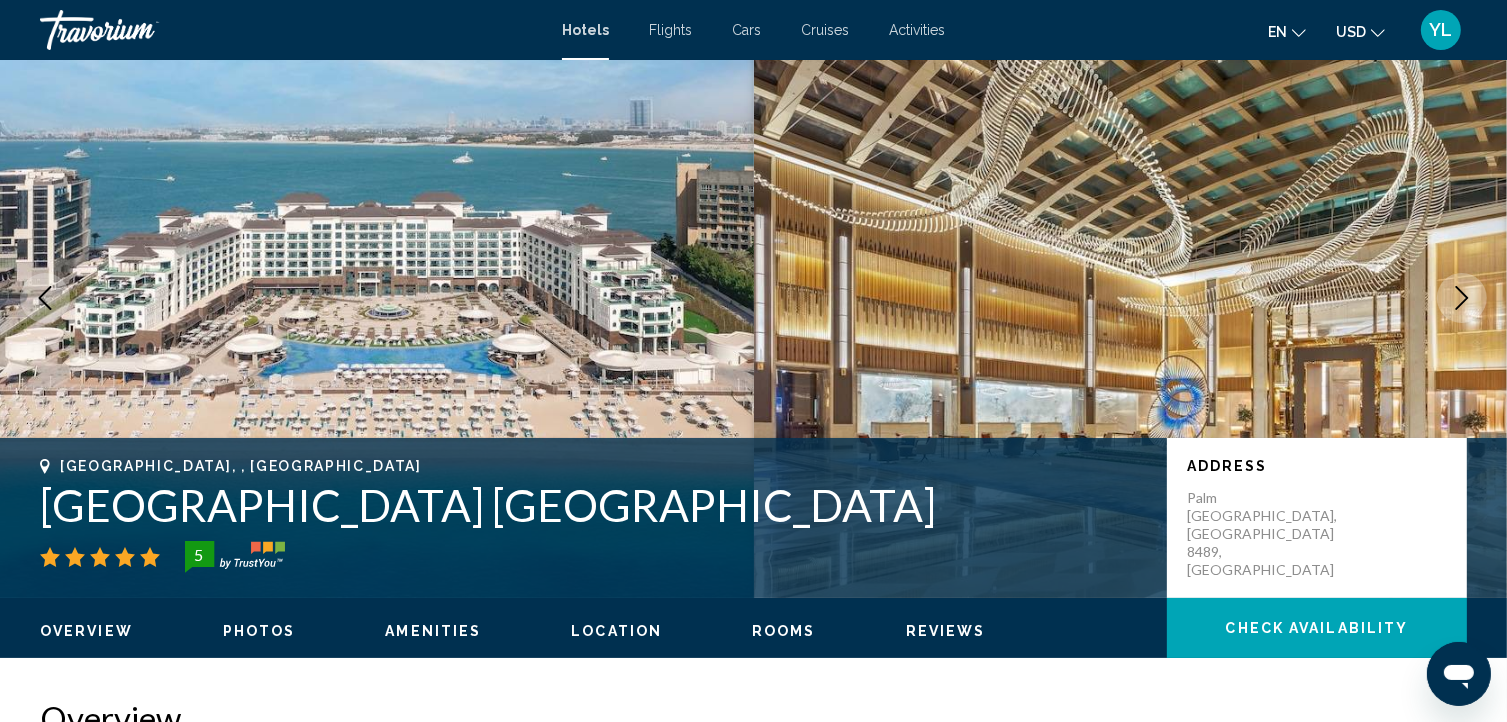 scroll, scrollTop: 0, scrollLeft: 0, axis: both 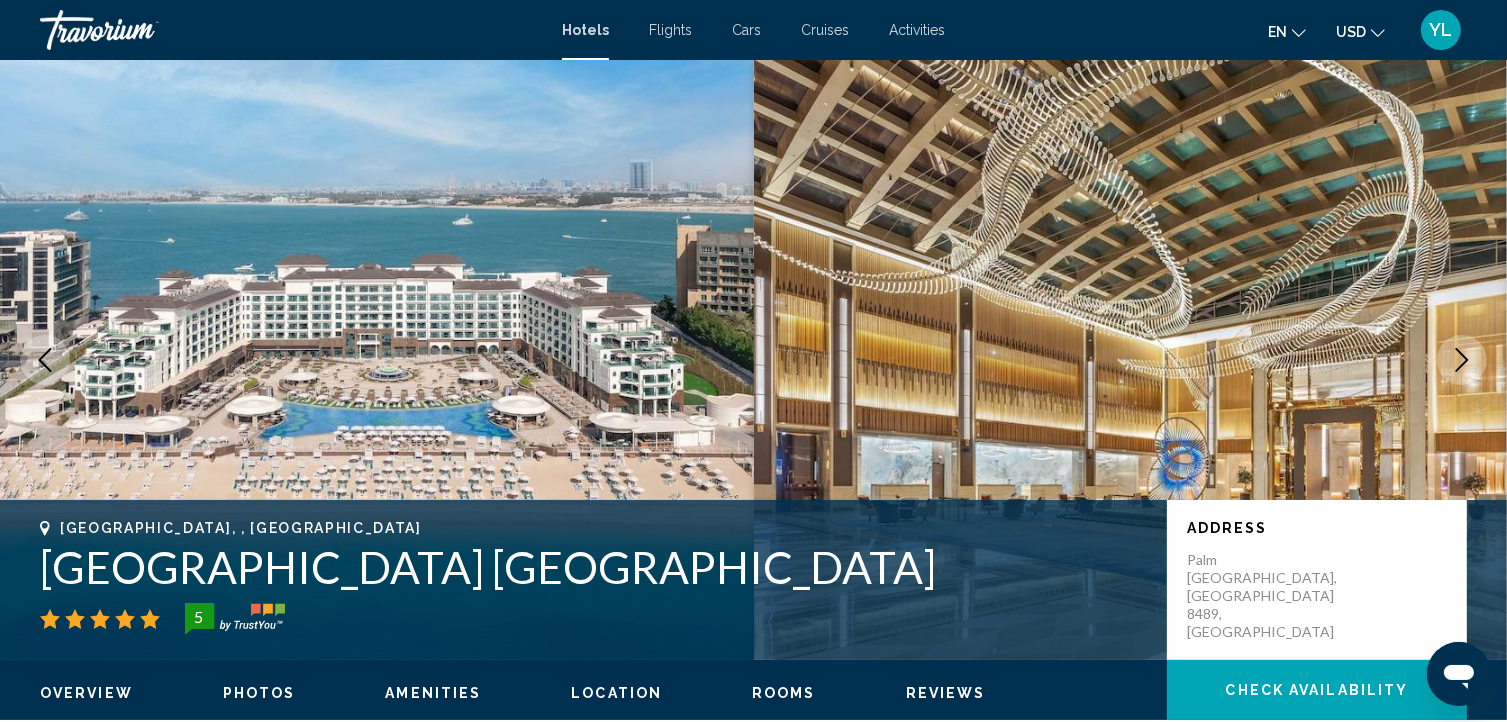 click at bounding box center (1131, 360) 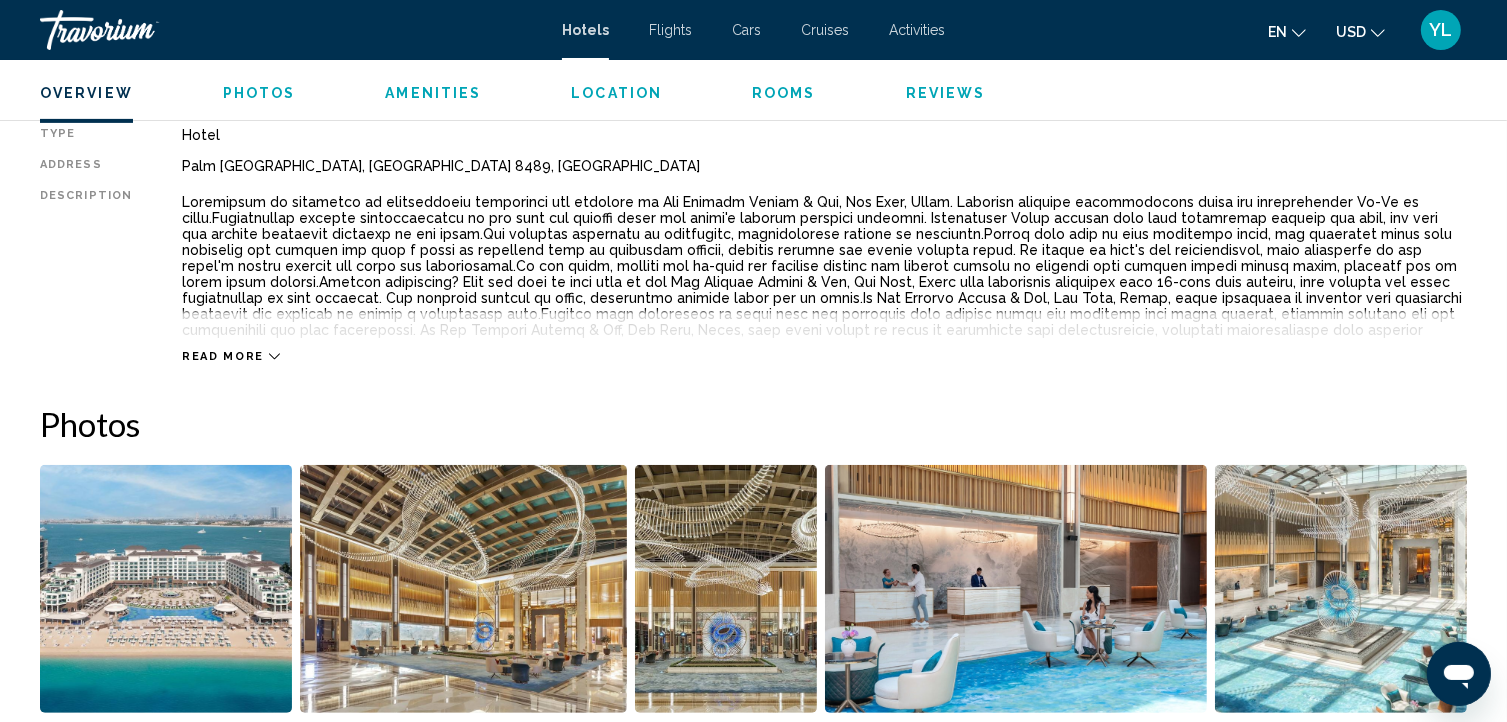 scroll, scrollTop: 697, scrollLeft: 0, axis: vertical 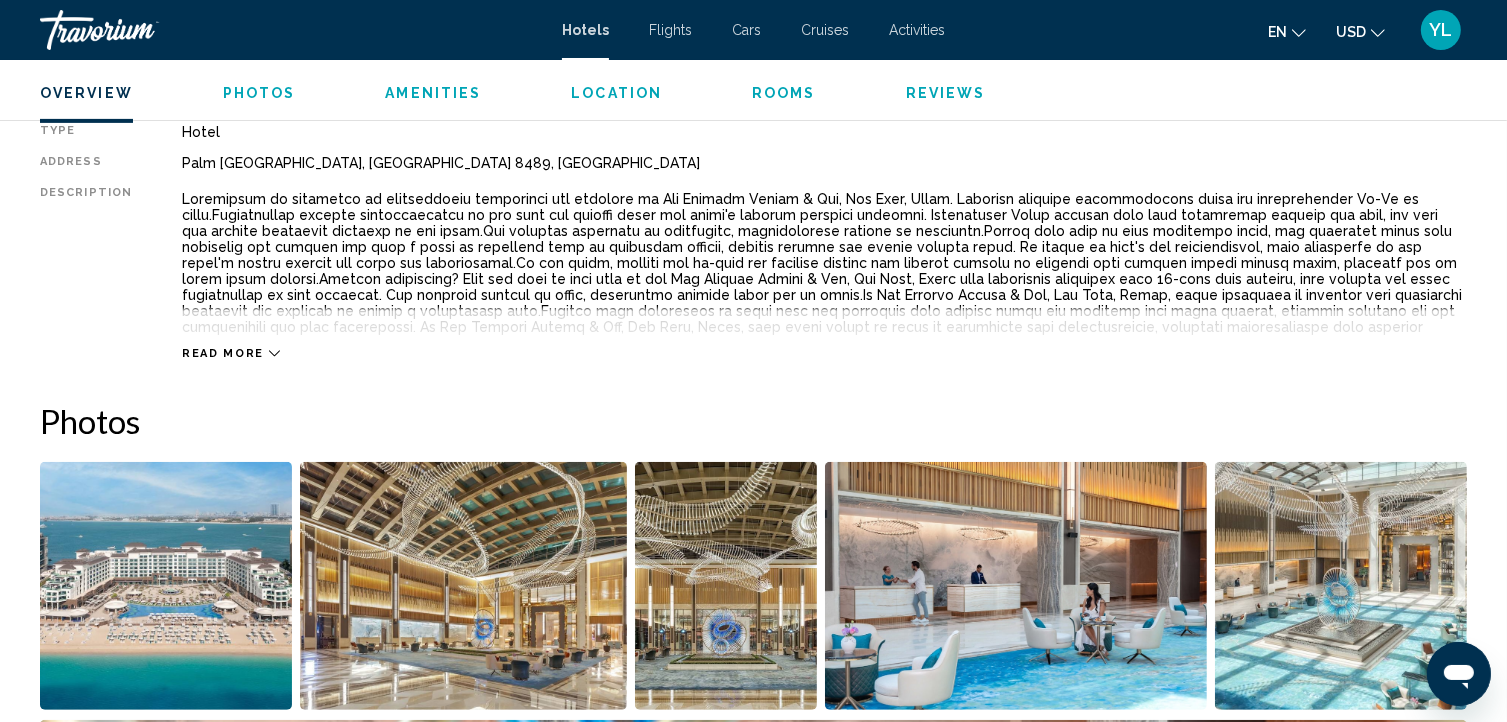 click at bounding box center [824, 351] 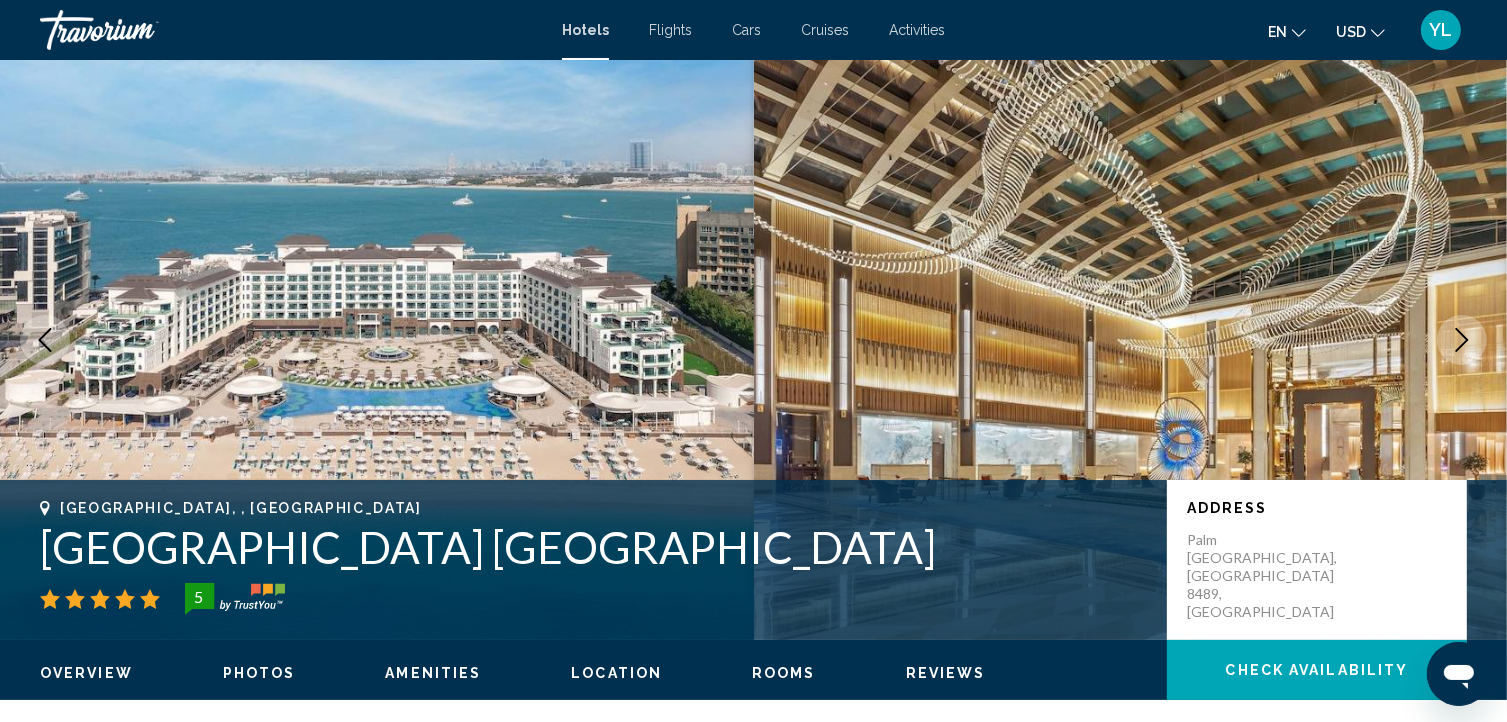 scroll, scrollTop: 0, scrollLeft: 0, axis: both 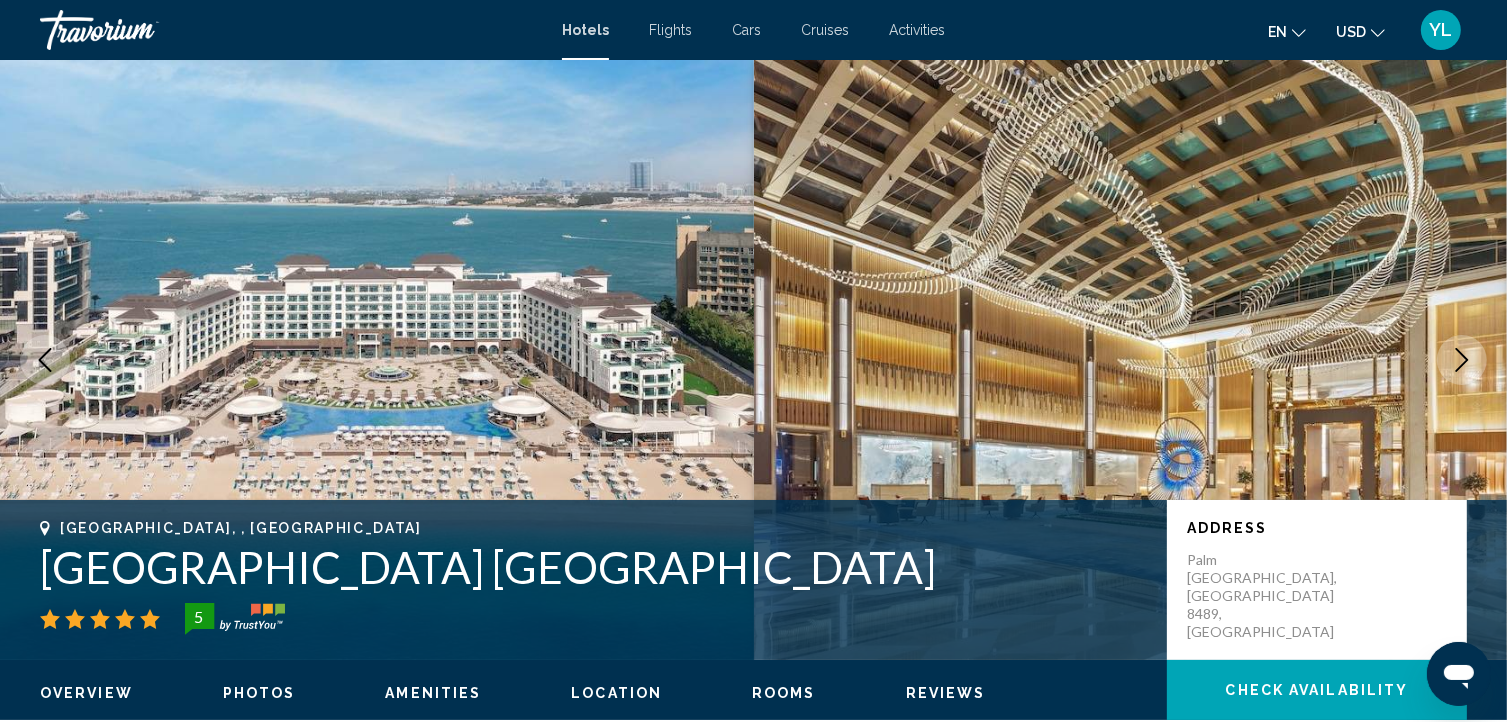 click at bounding box center [140, 30] 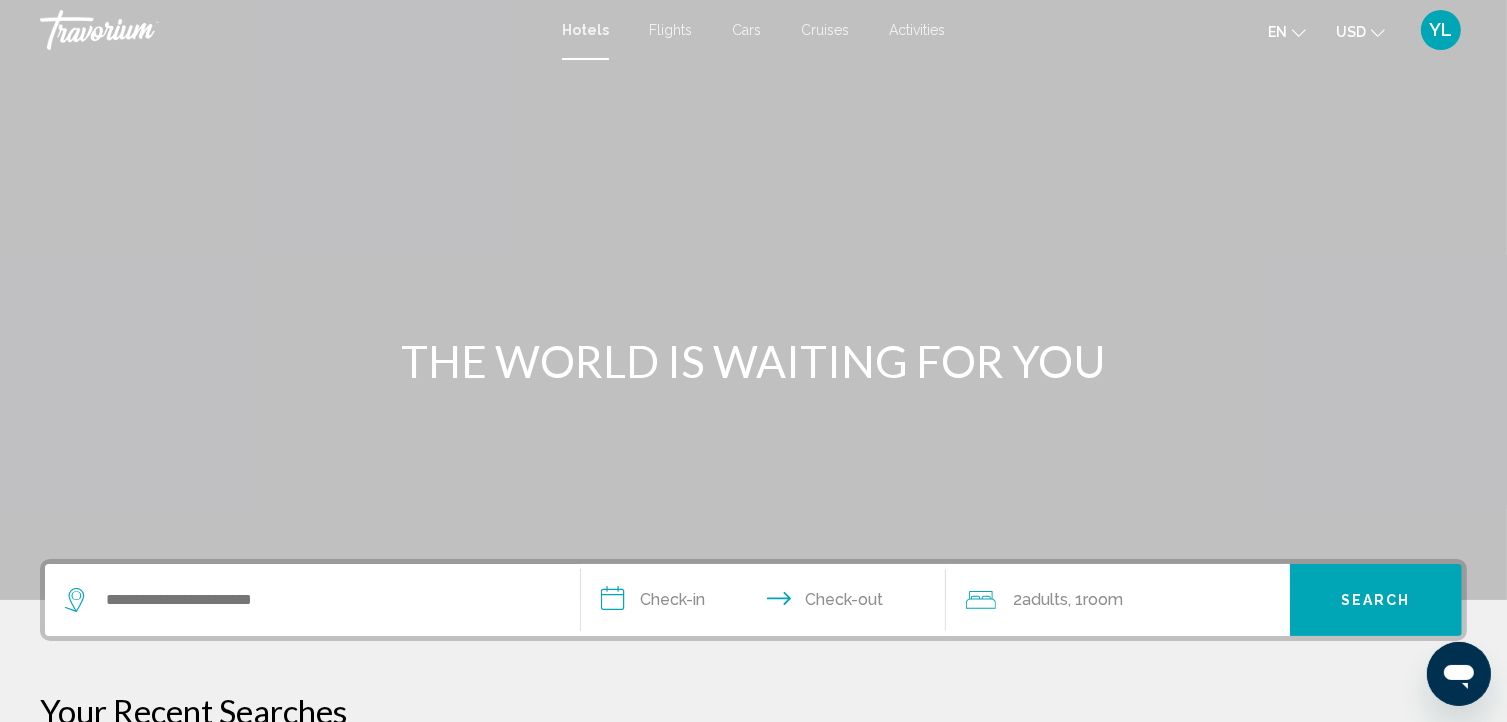 click at bounding box center [753, 300] 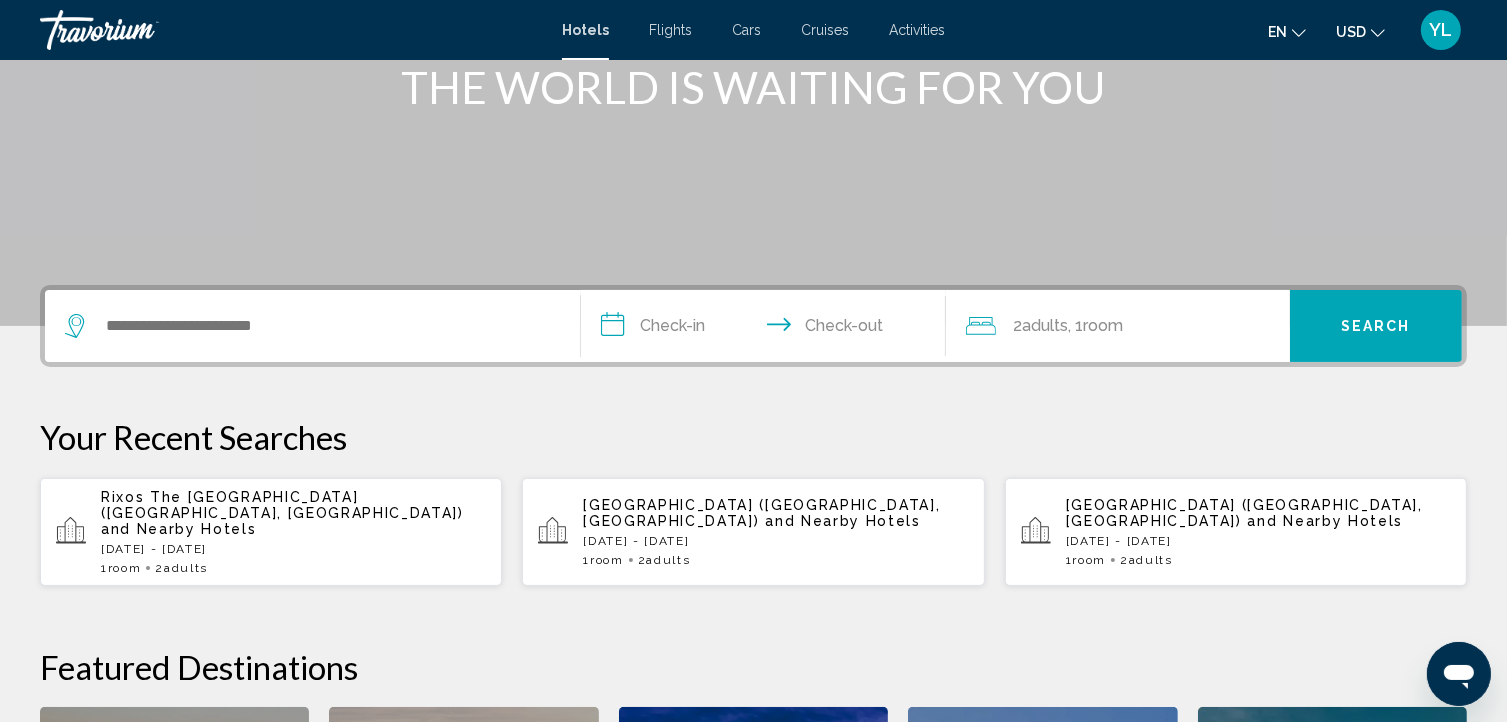 scroll, scrollTop: 276, scrollLeft: 0, axis: vertical 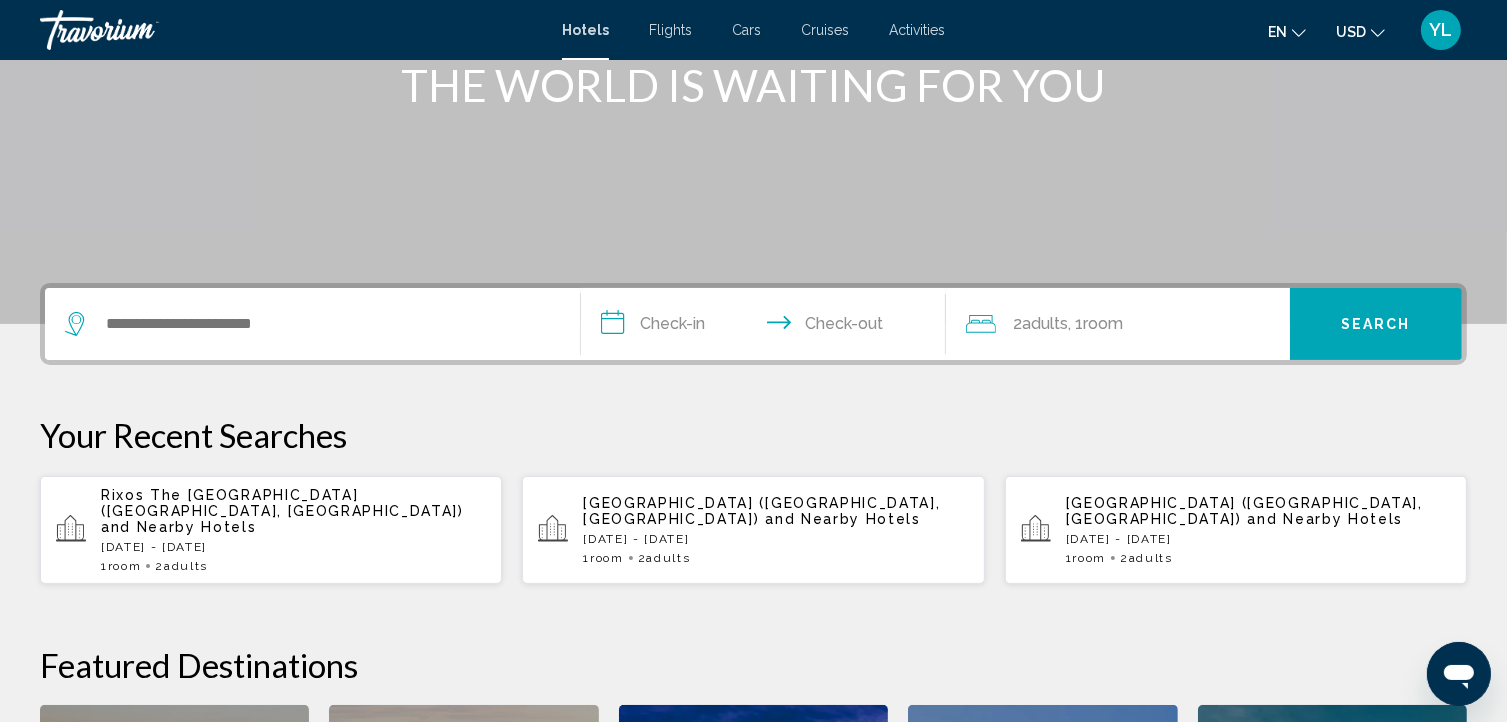 click on "[DATE] - [DATE]" at bounding box center [293, 547] 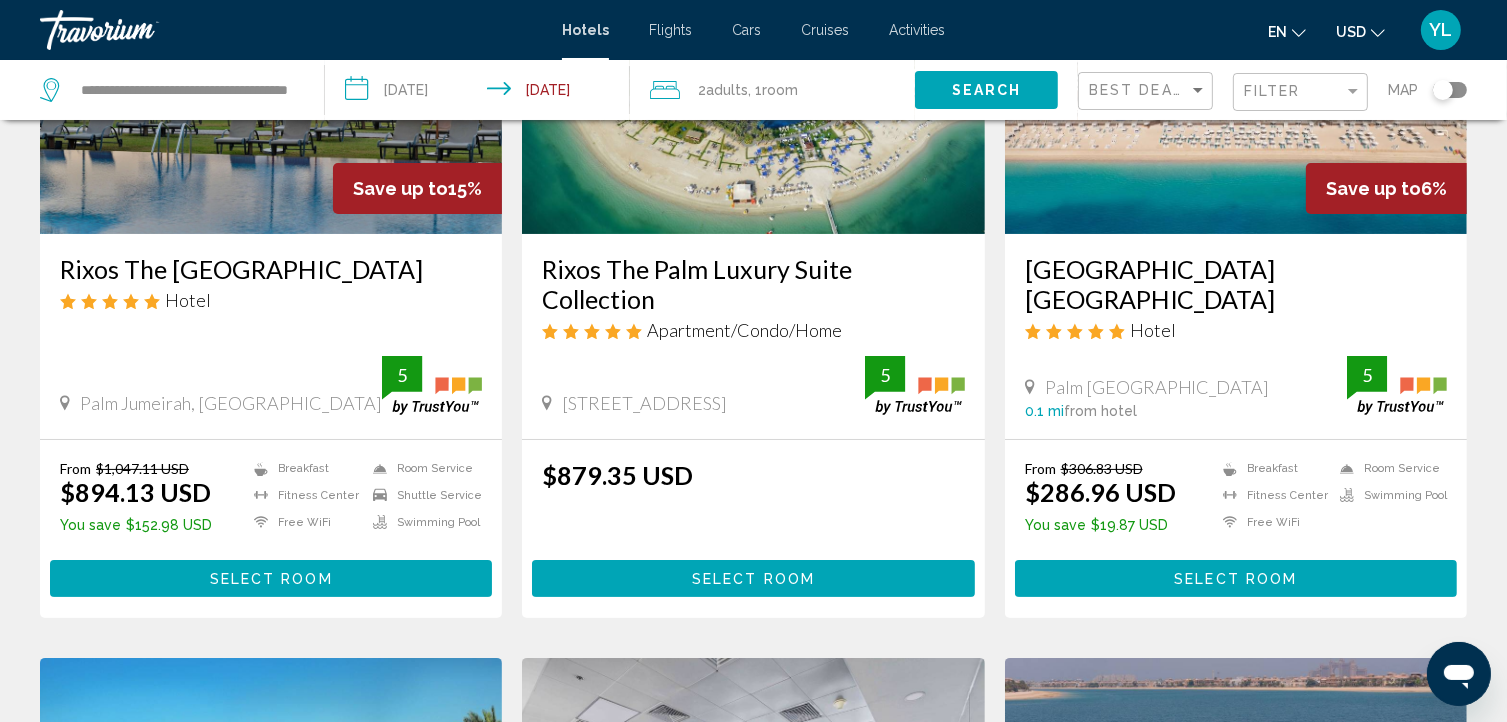 scroll, scrollTop: 0, scrollLeft: 0, axis: both 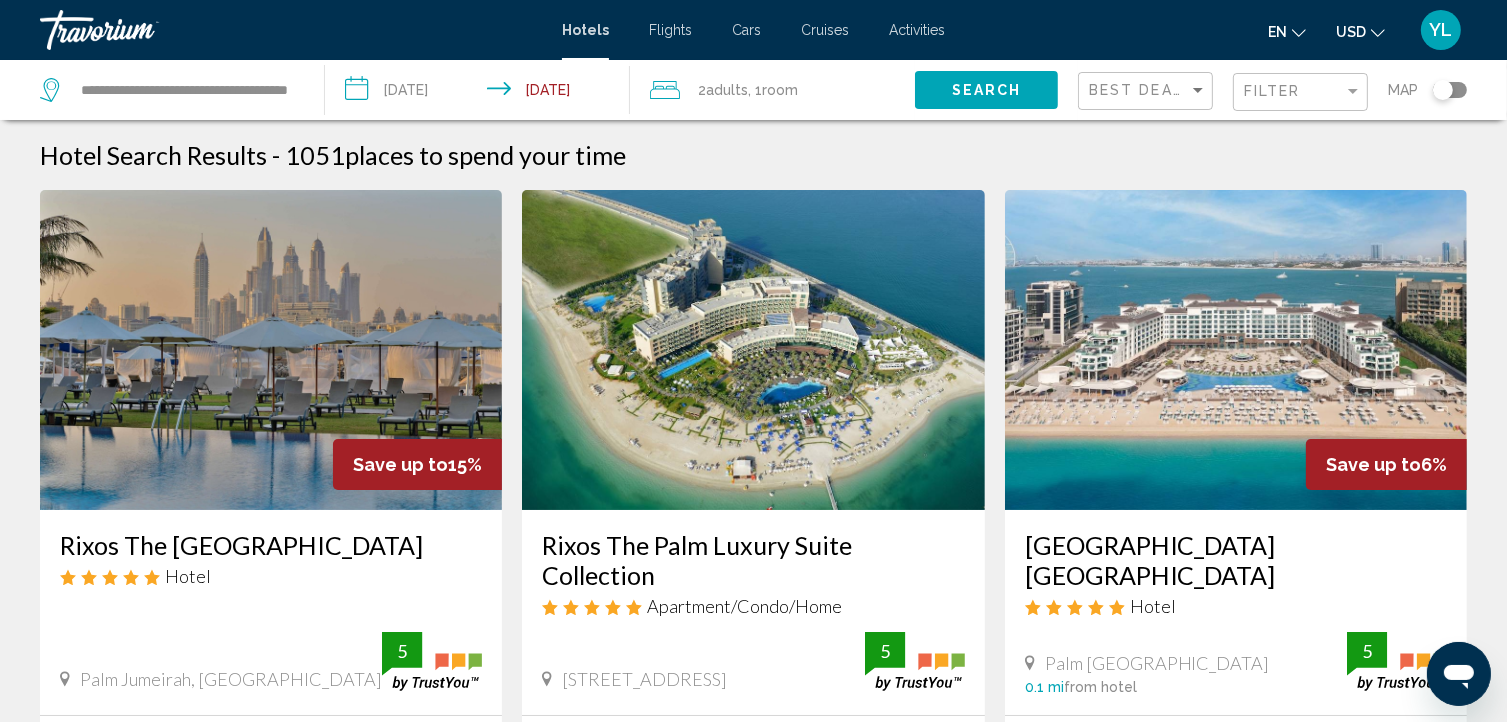click at bounding box center (753, 350) 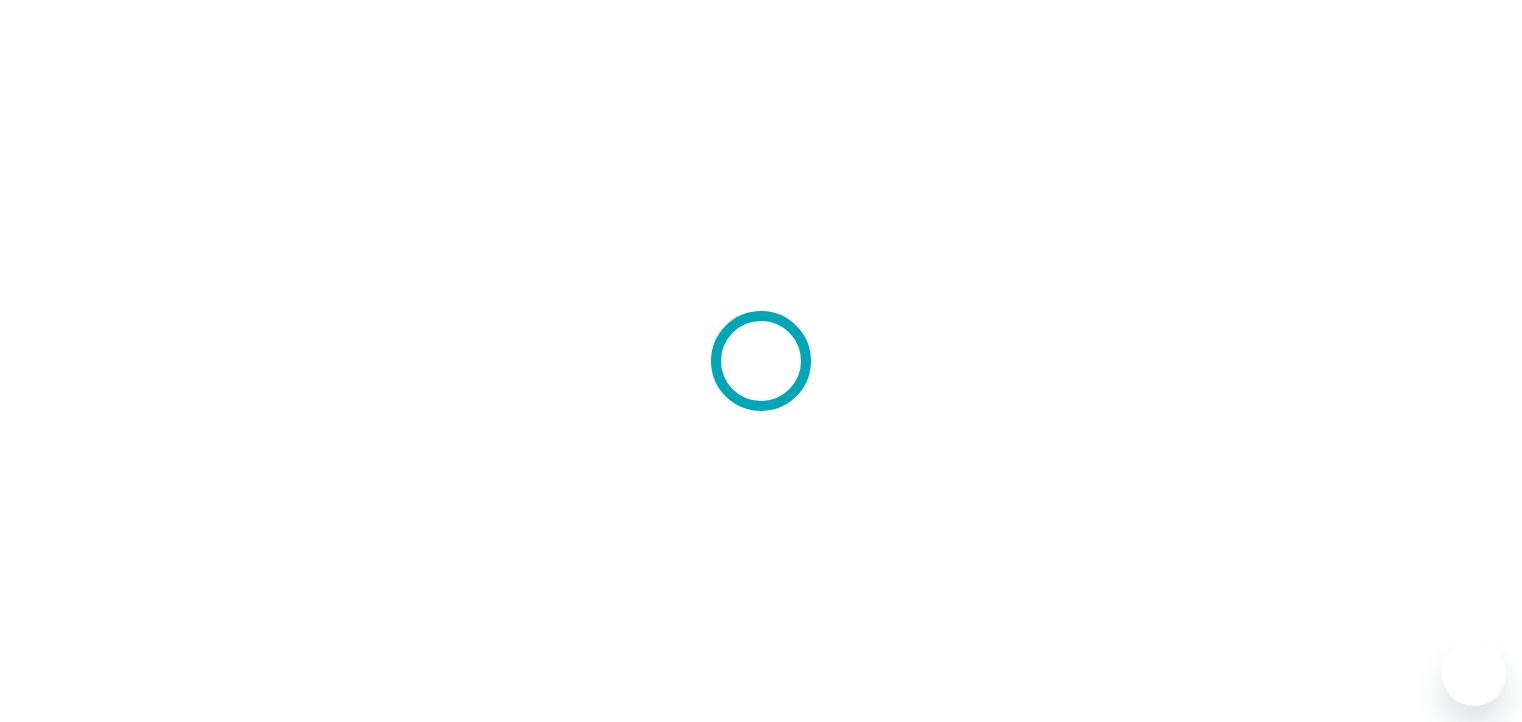 scroll, scrollTop: 0, scrollLeft: 0, axis: both 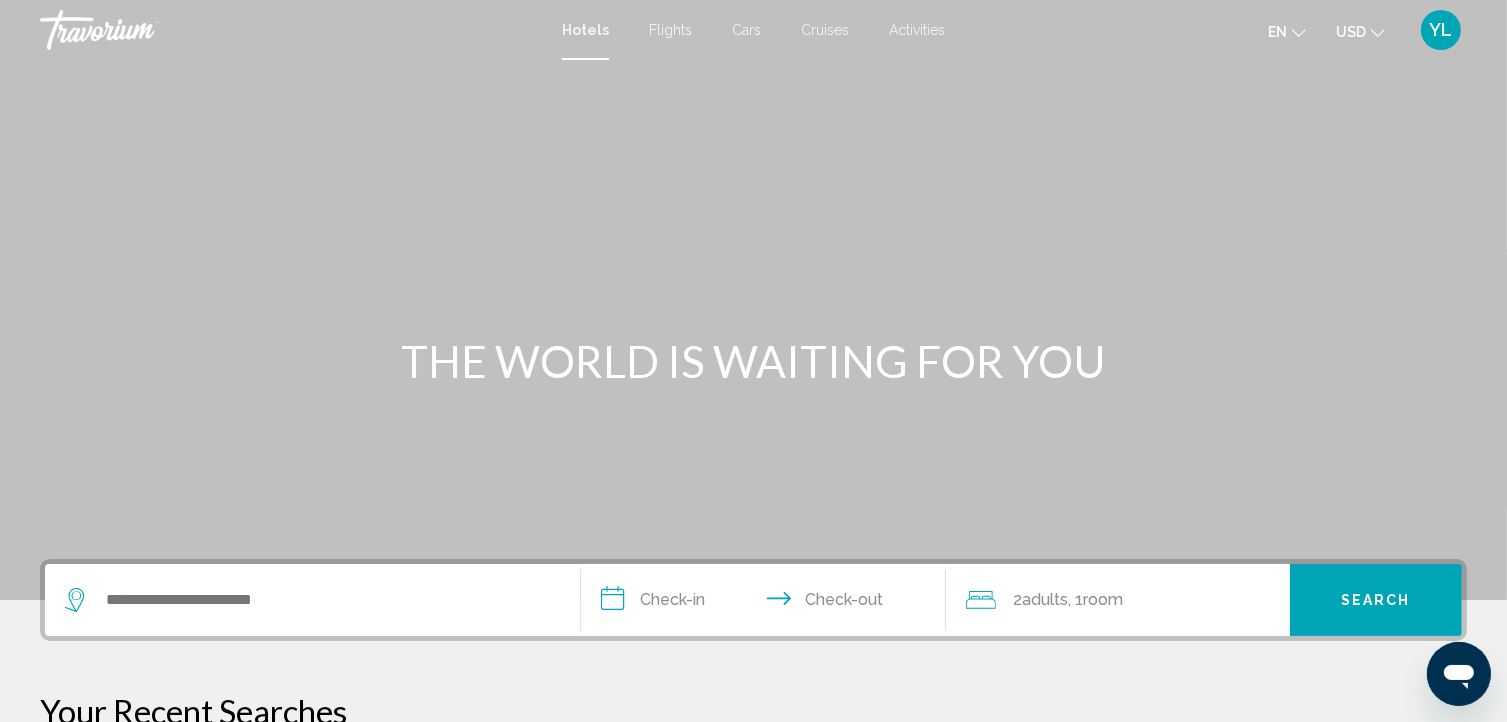 click on "THE WORLD IS WAITING FOR YOU" at bounding box center [754, 361] 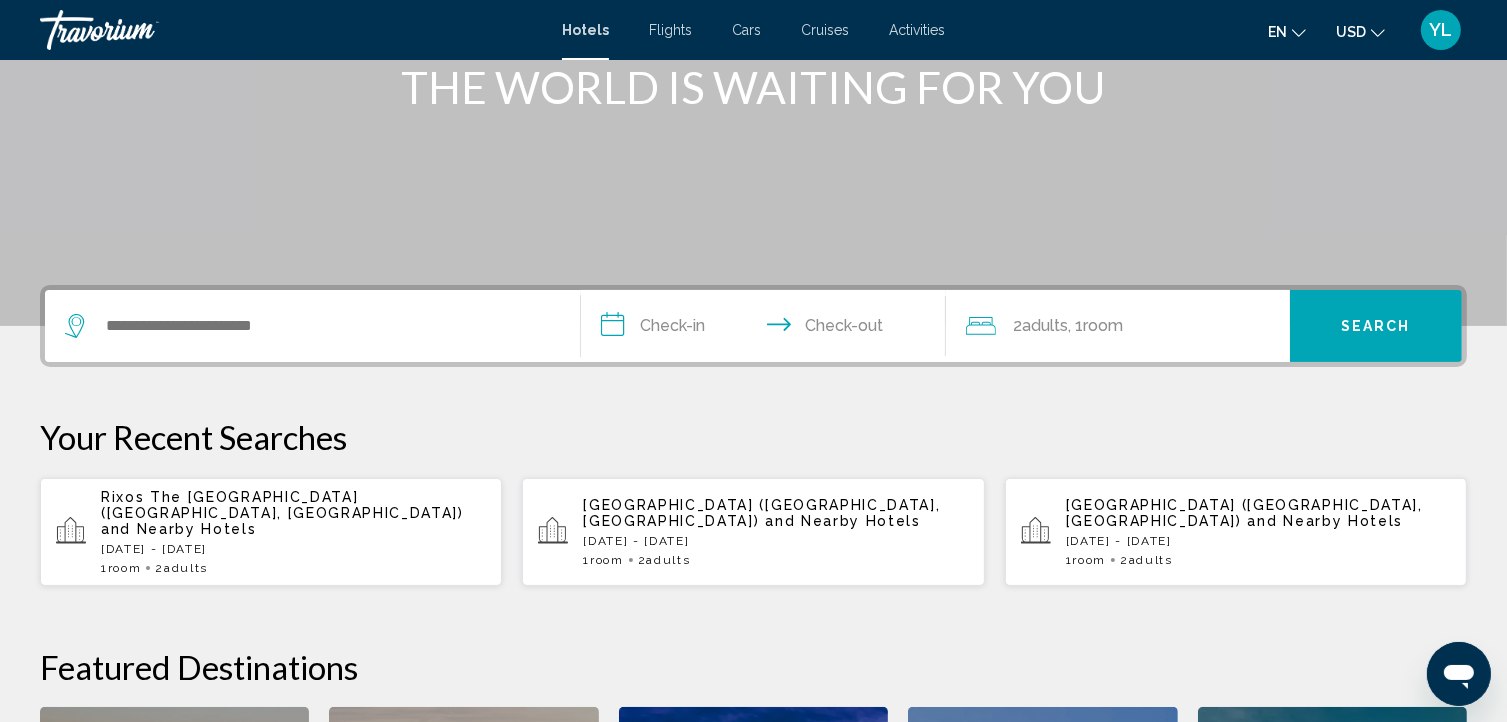 scroll, scrollTop: 329, scrollLeft: 0, axis: vertical 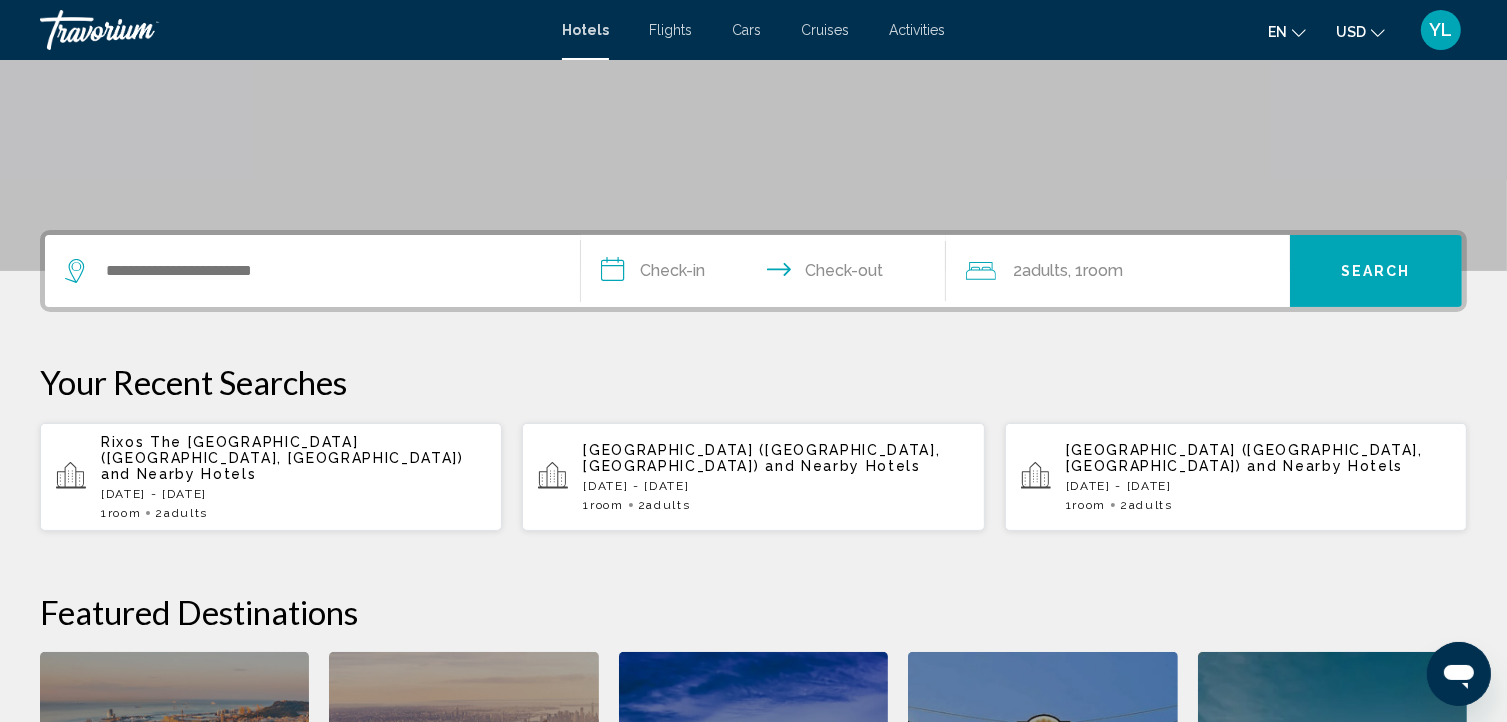 click on "Rixos The Palm Hotel & Suites (Dubai, AE)    and Nearby Hotels" at bounding box center (293, 458) 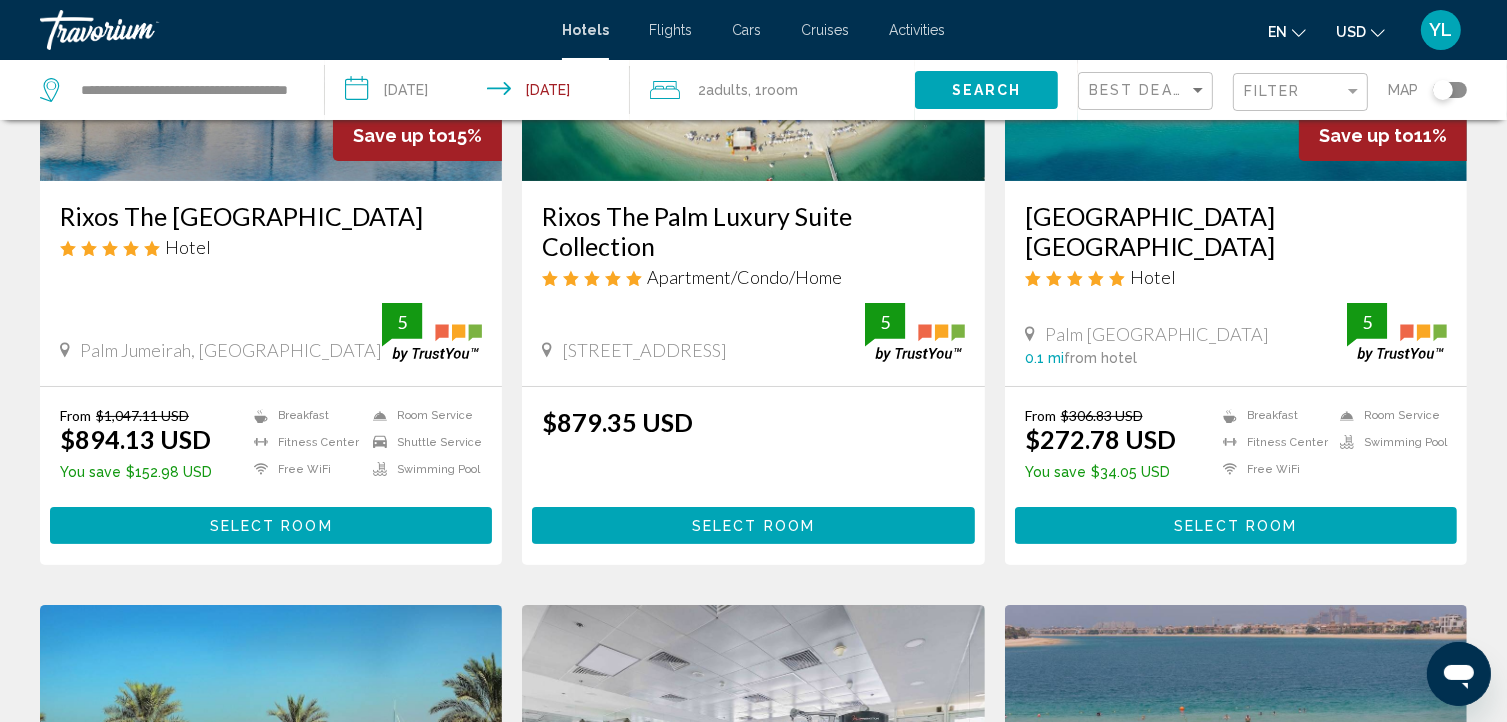 scroll, scrollTop: 0, scrollLeft: 0, axis: both 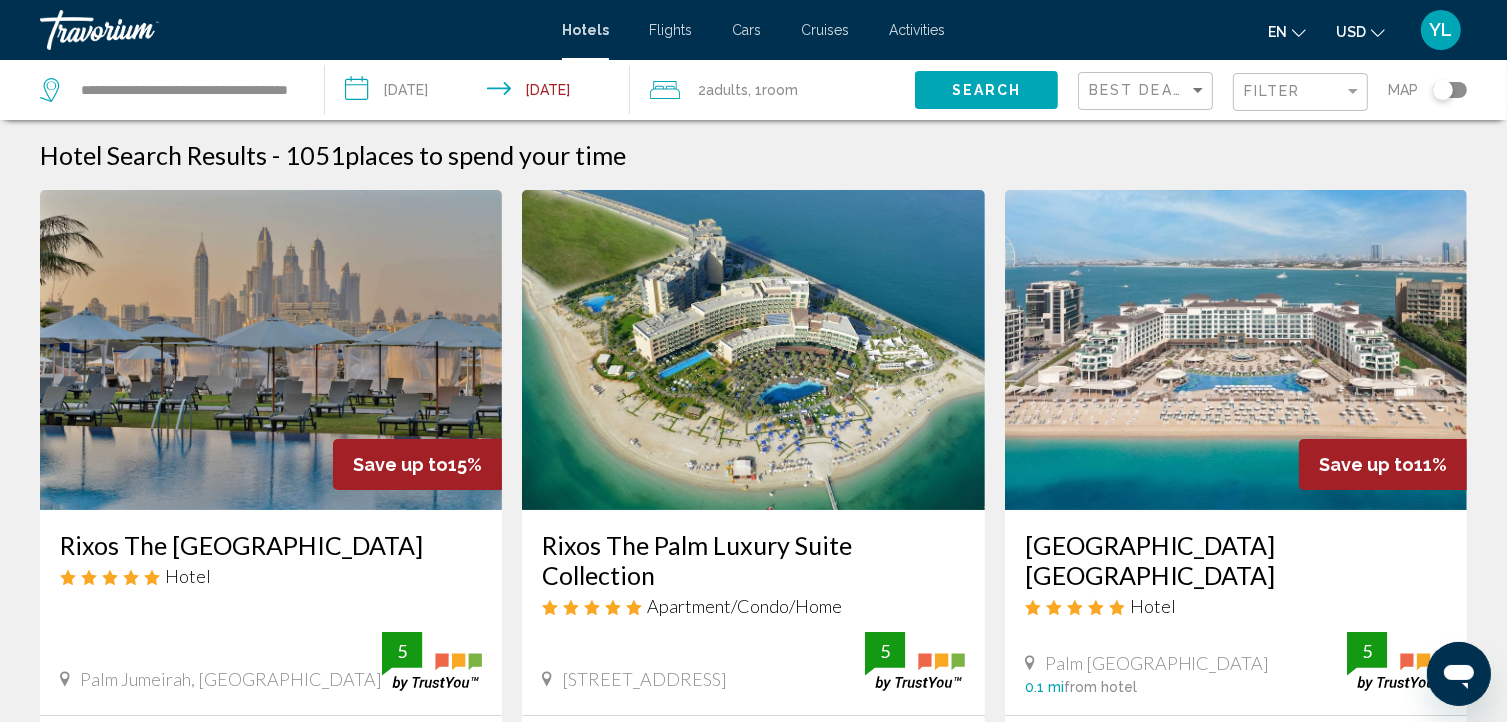 click at bounding box center (753, 350) 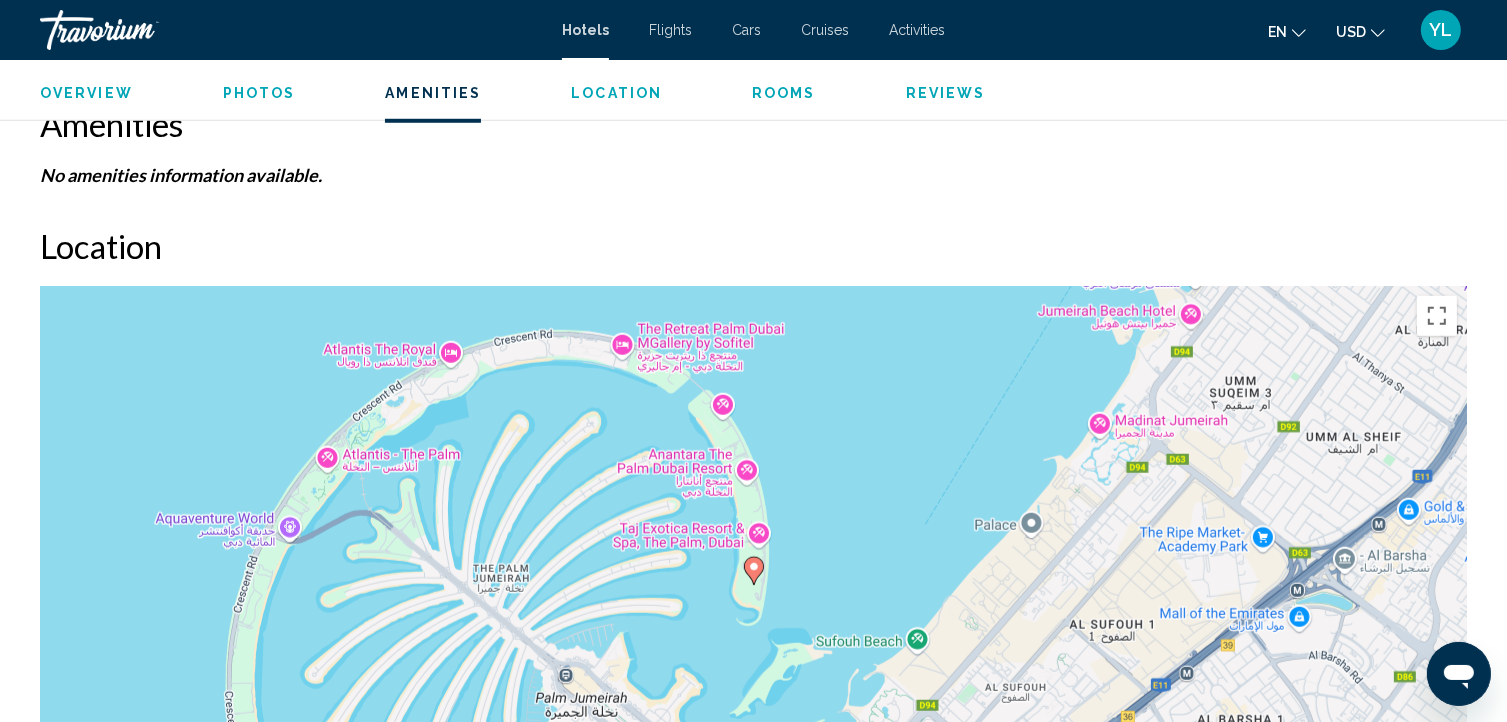 scroll, scrollTop: 1596, scrollLeft: 0, axis: vertical 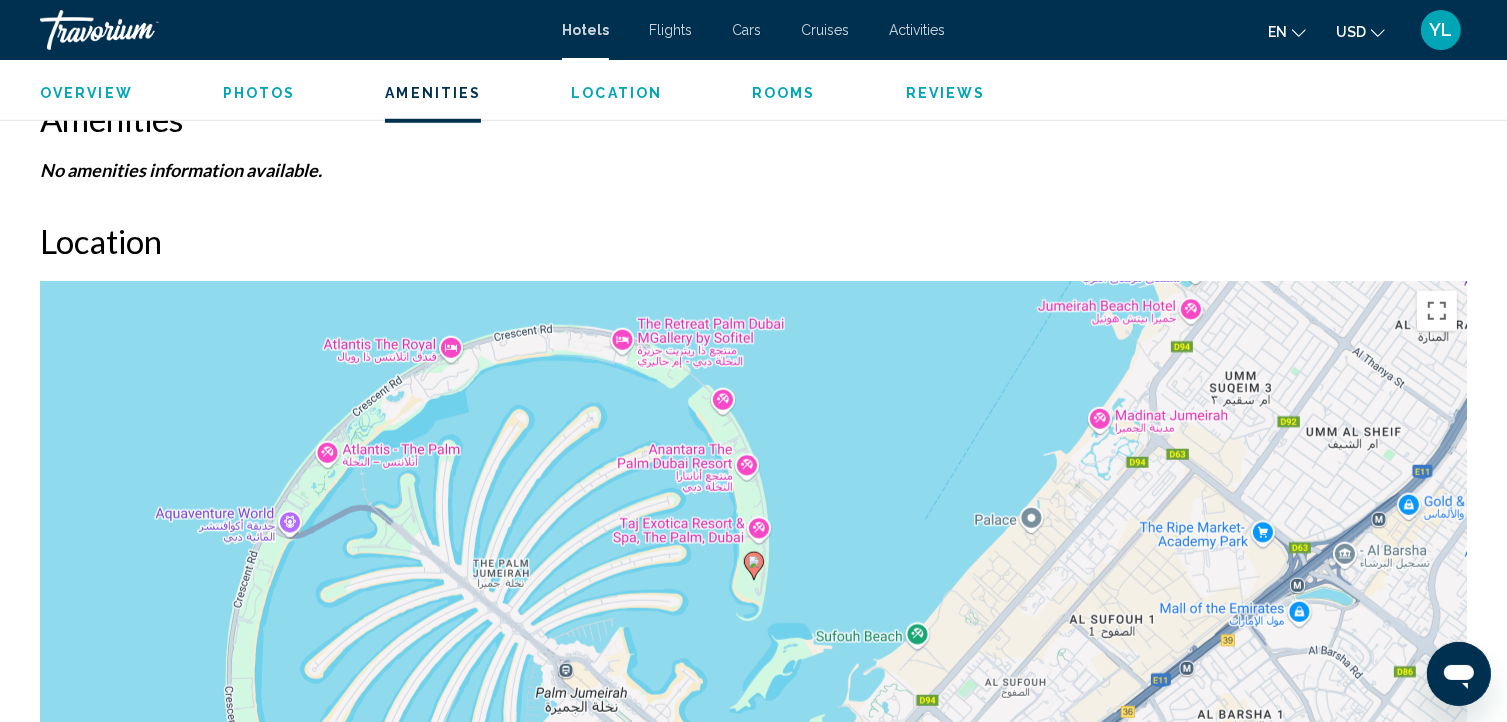 click on "To navigate, press the arrow keys. To activate drag with keyboard, press Alt + Enter. Once in keyboard drag state, use the arrow keys to move the marker. To complete the drag, press the Enter key. To cancel, press Escape." at bounding box center (753, 581) 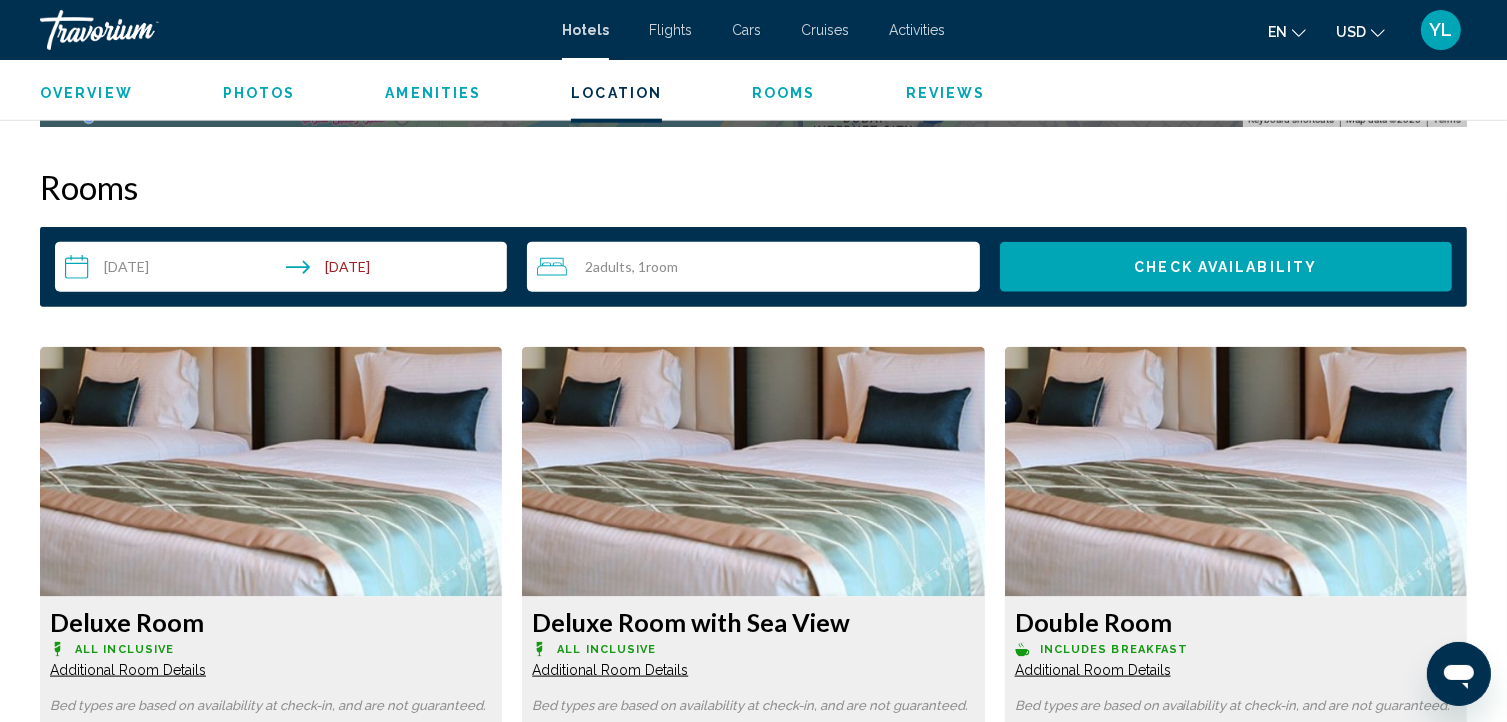 scroll, scrollTop: 2348, scrollLeft: 0, axis: vertical 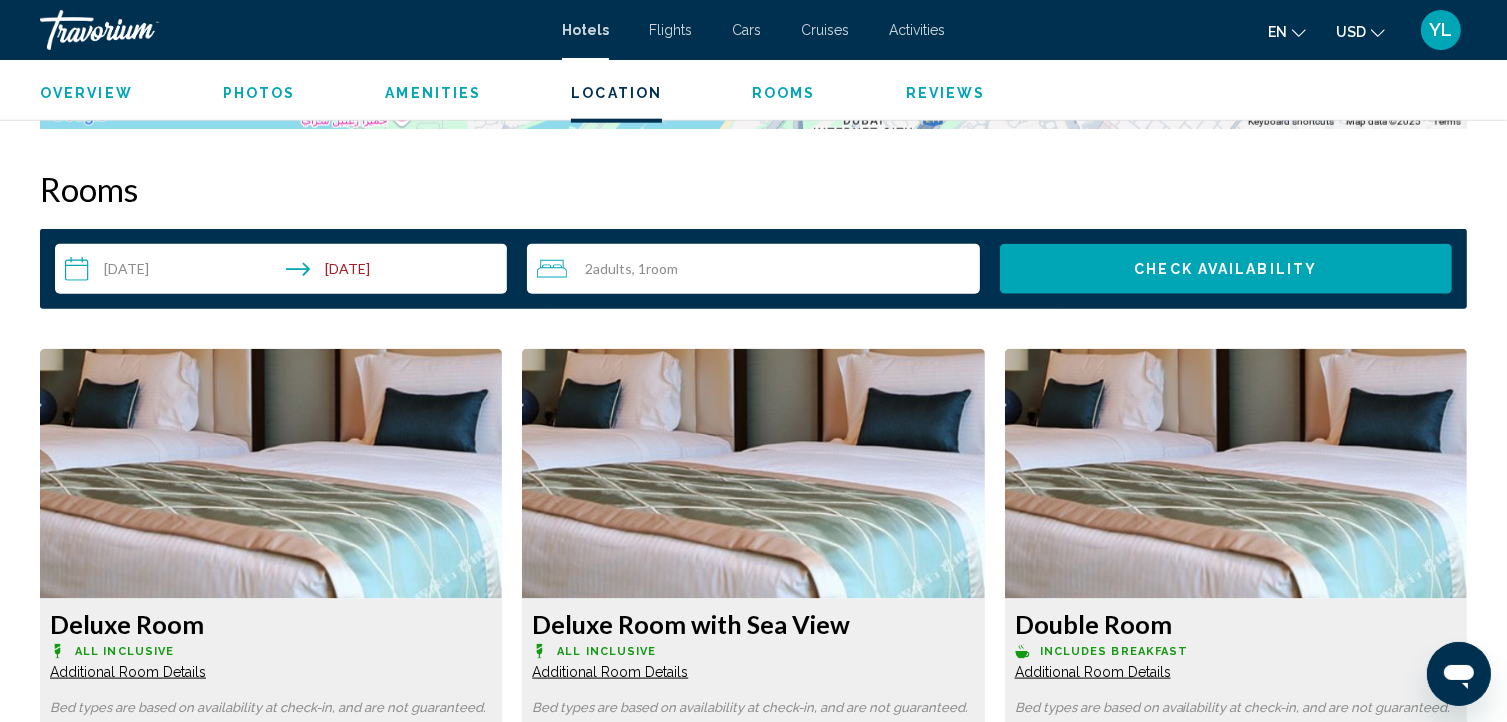 click on "**********" at bounding box center (285, 272) 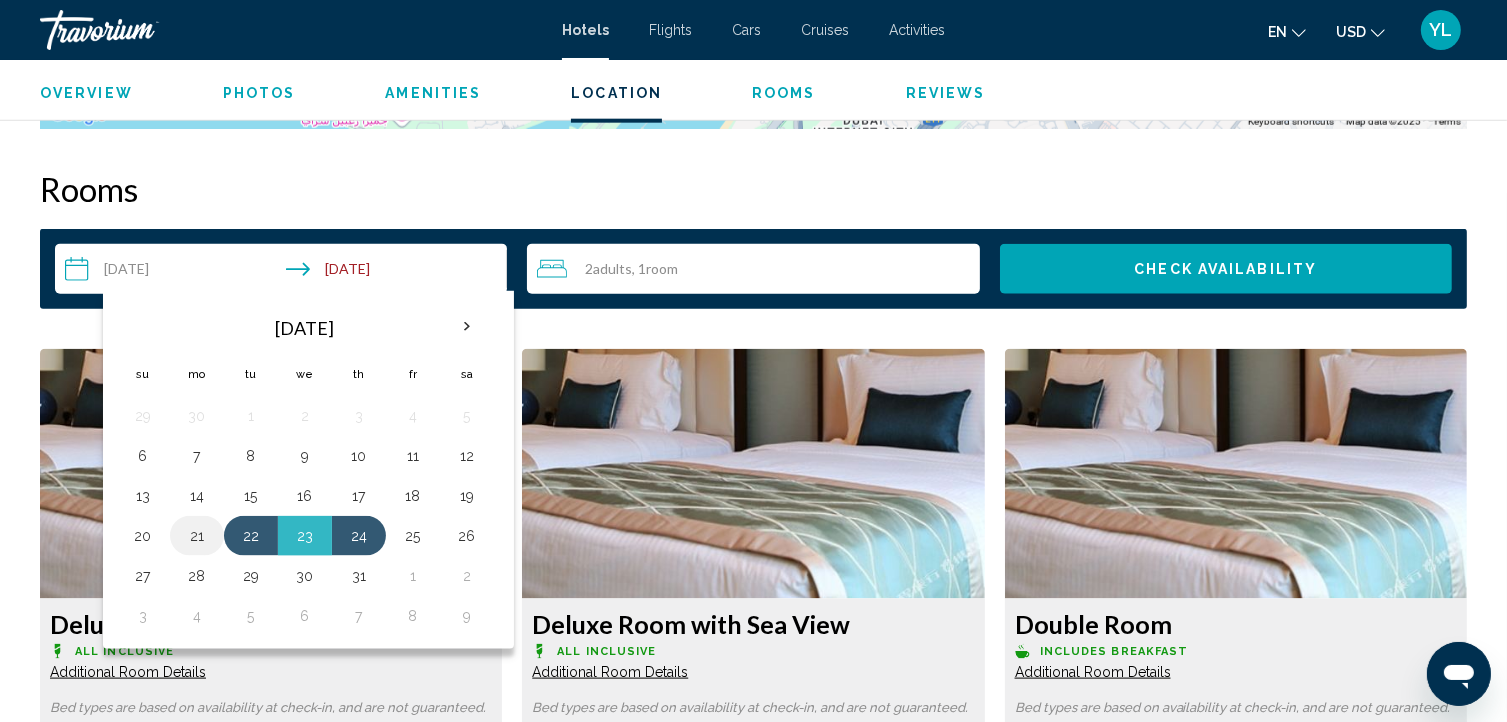 click on "21" at bounding box center [197, 536] 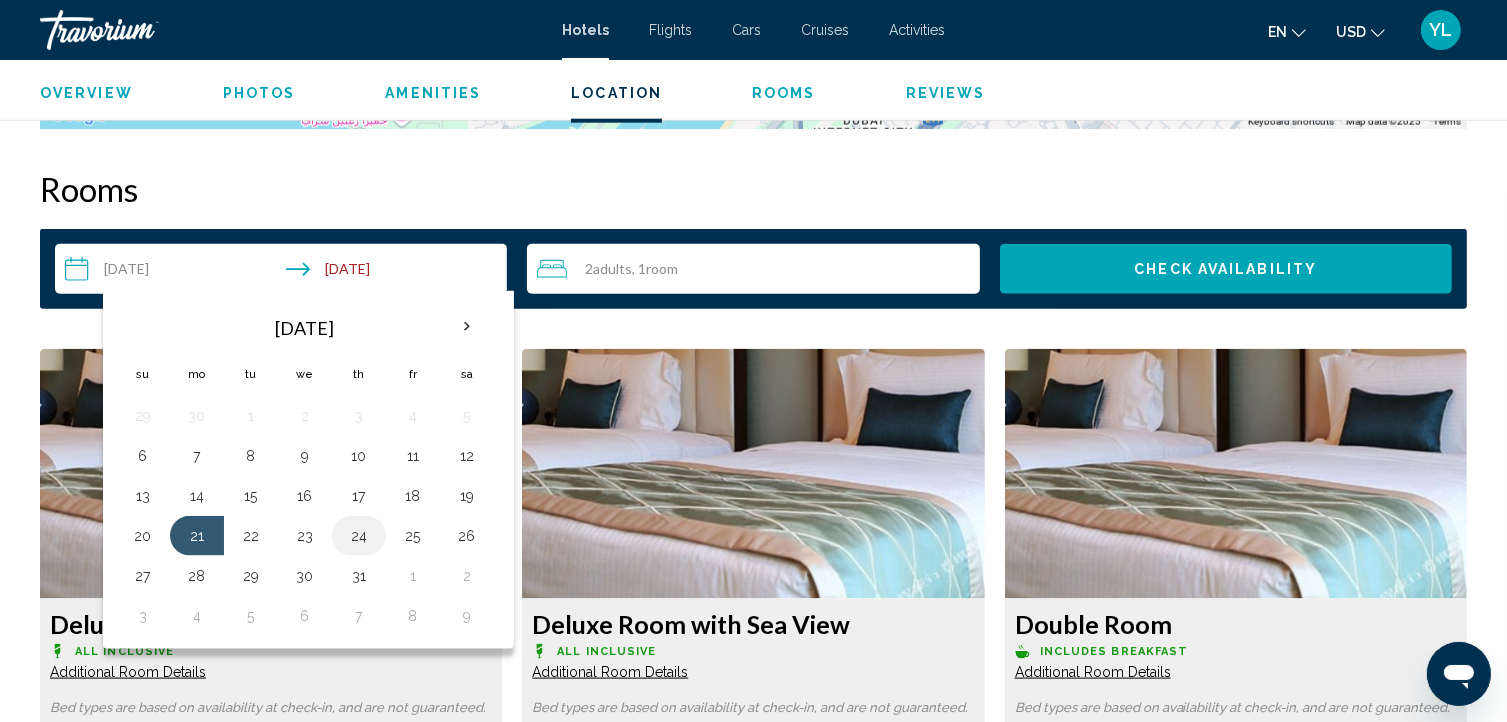 click on "24" at bounding box center (359, 536) 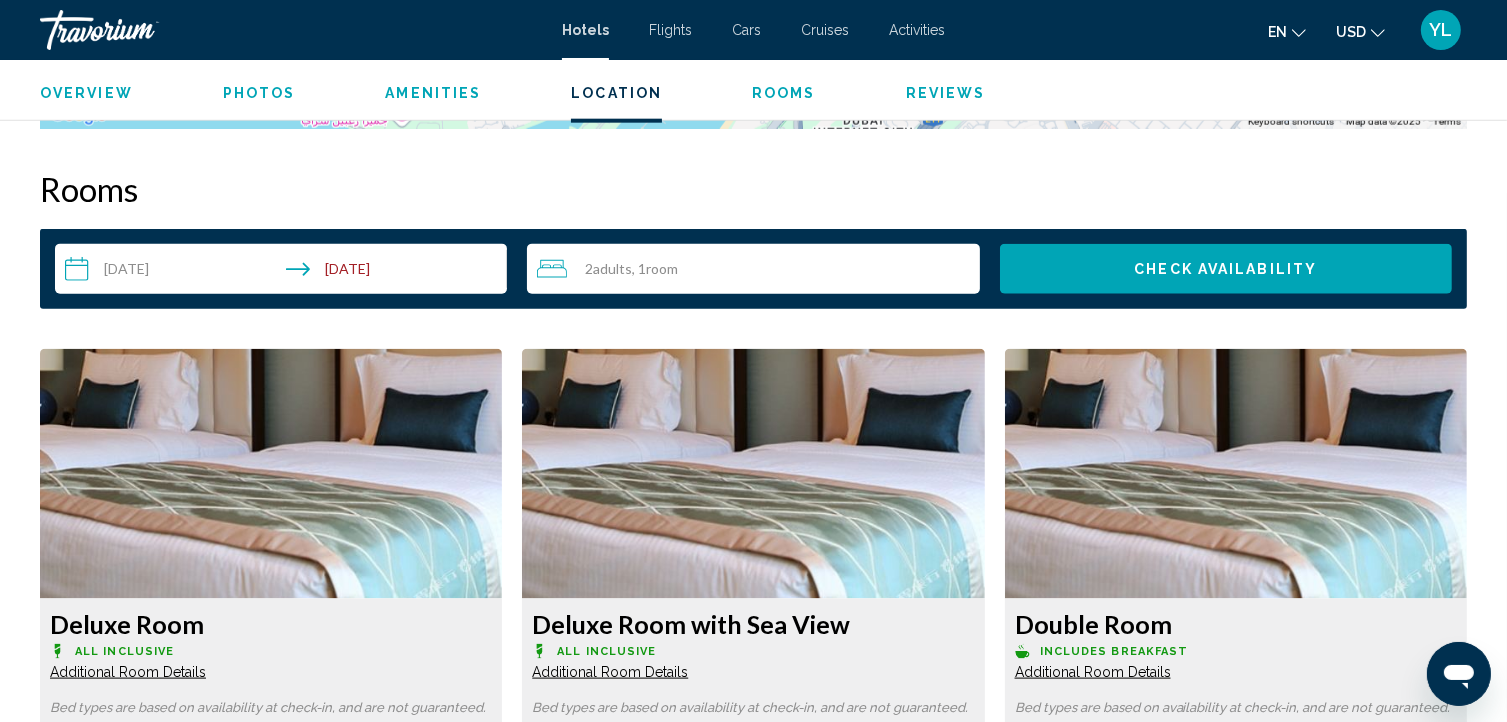 click on "Check Availability" at bounding box center [1226, 269] 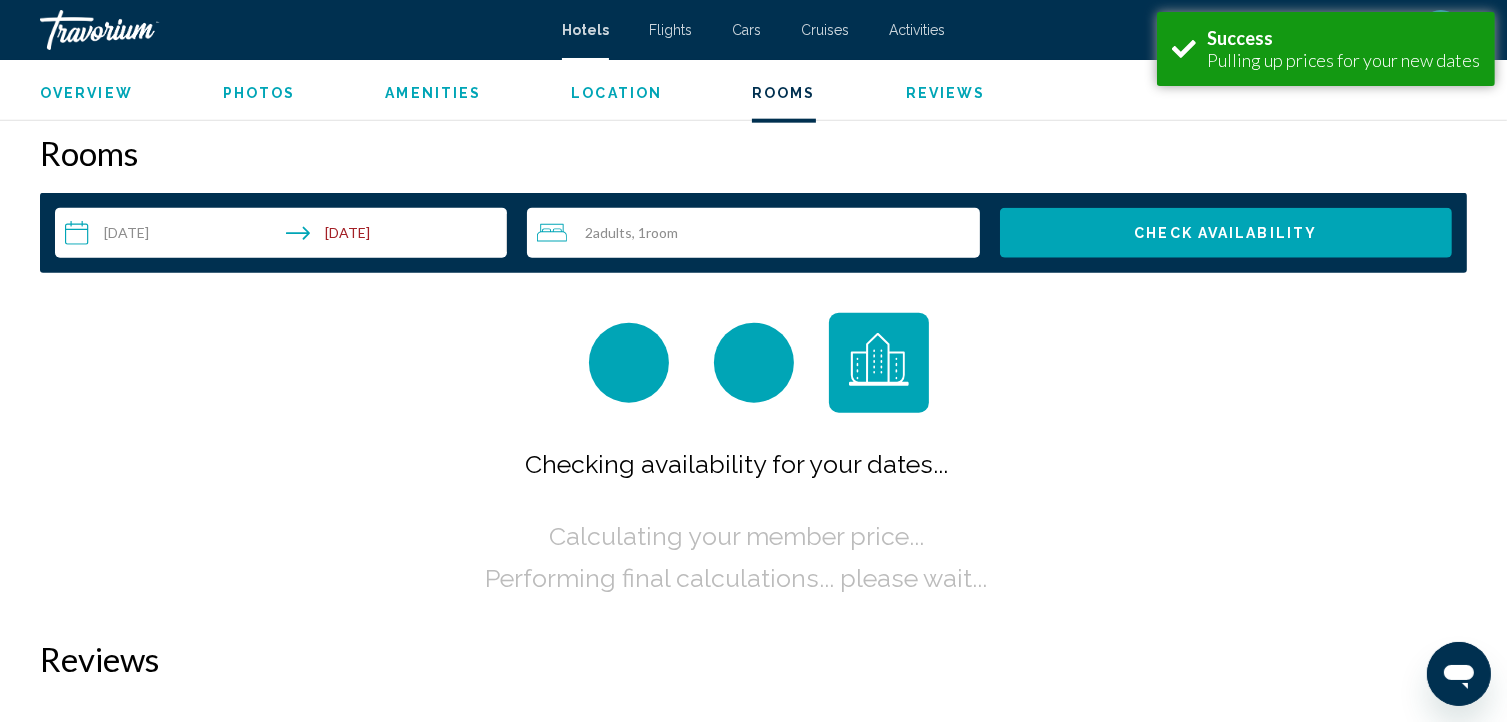 scroll, scrollTop: 2396, scrollLeft: 0, axis: vertical 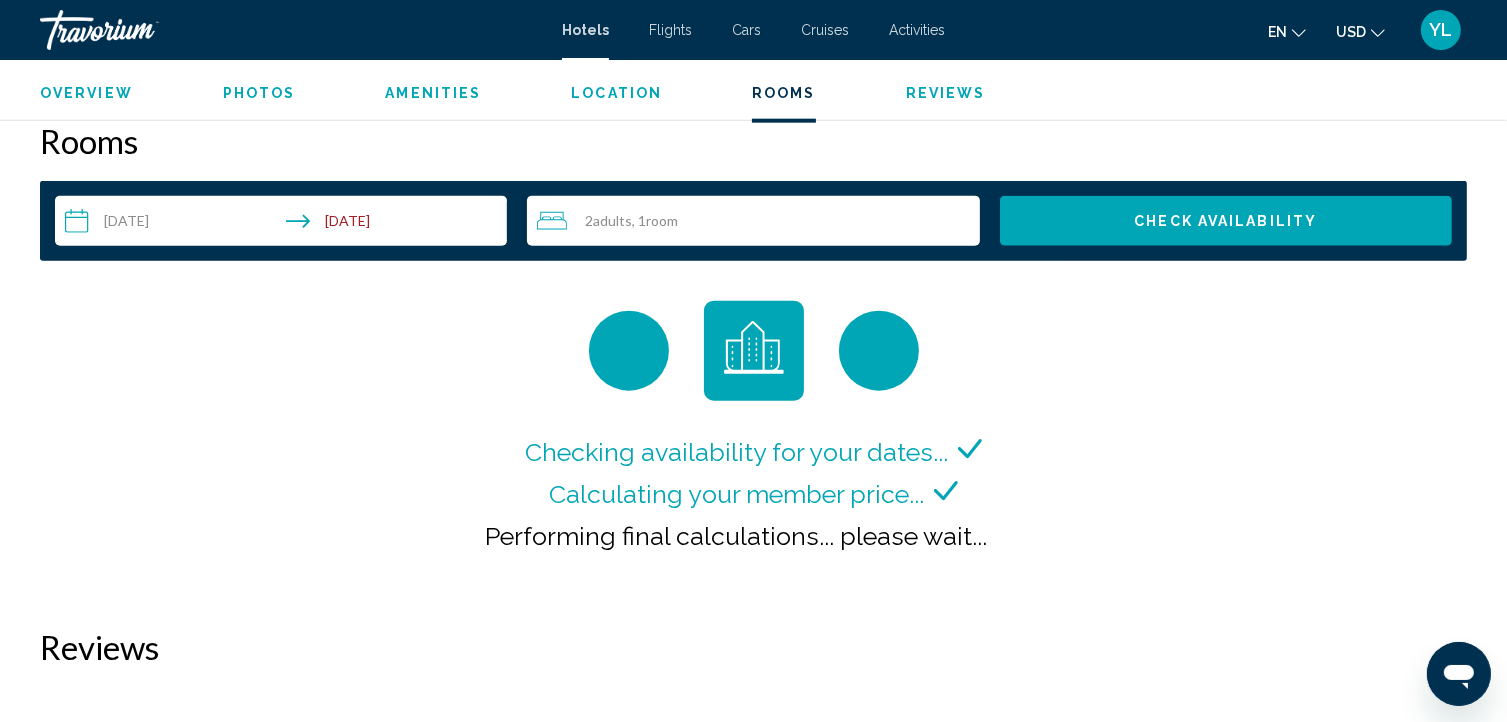 click on "**********" at bounding box center (285, 224) 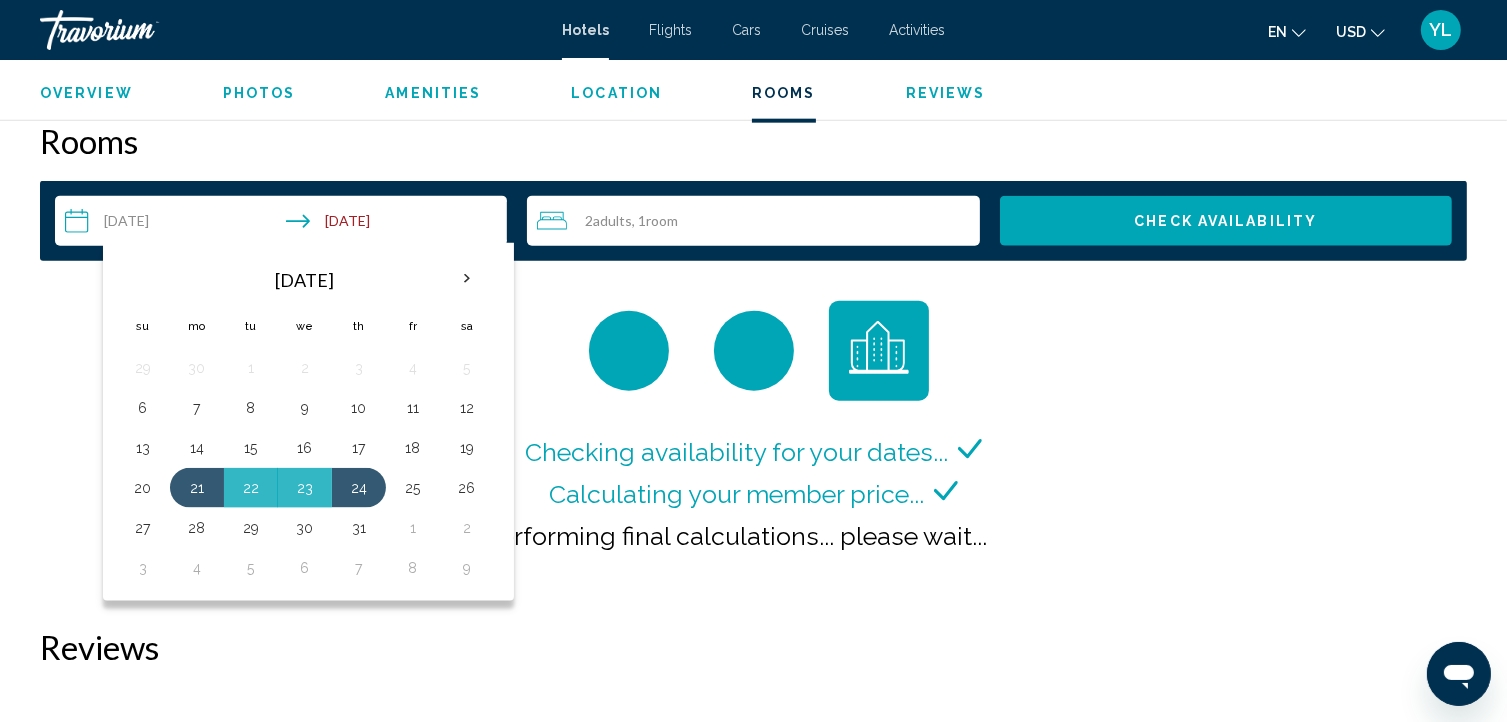 type 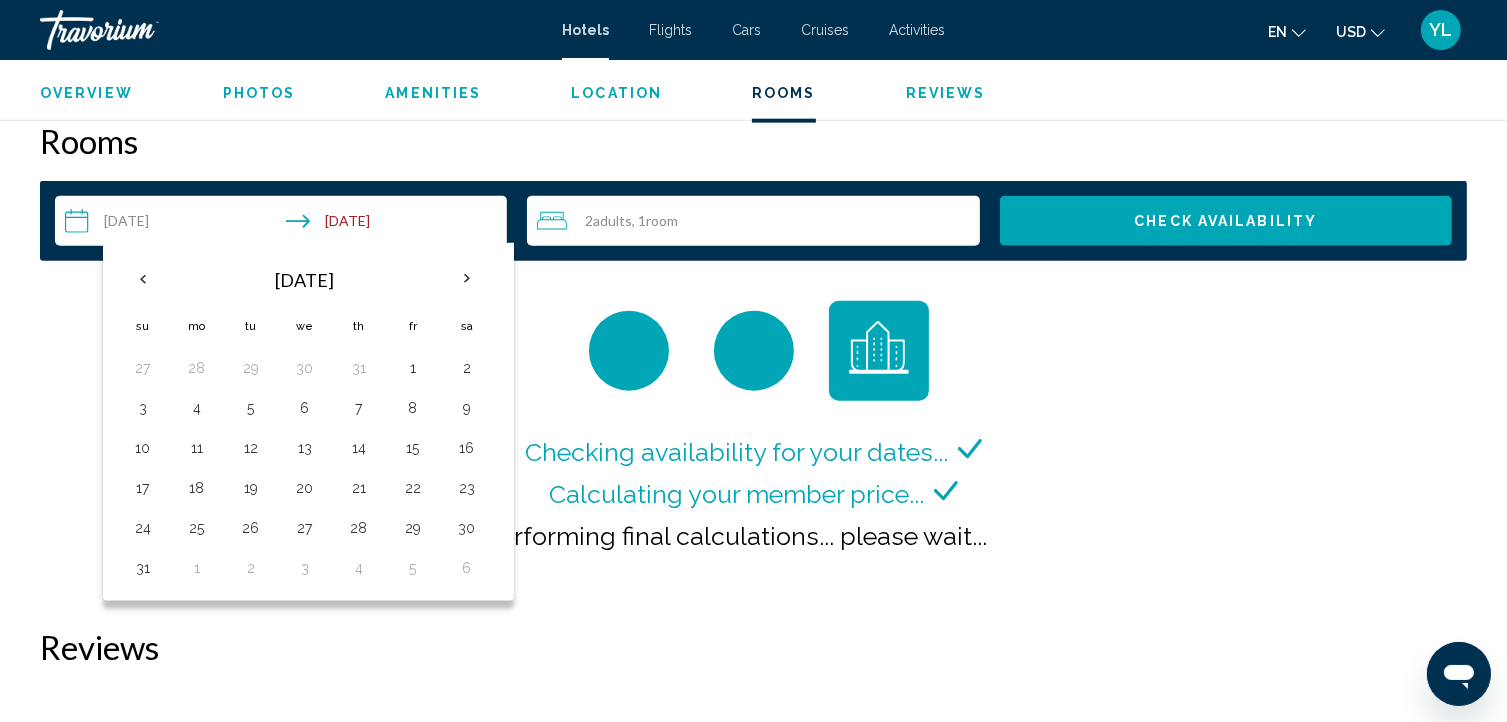 click on "**********" at bounding box center (285, 224) 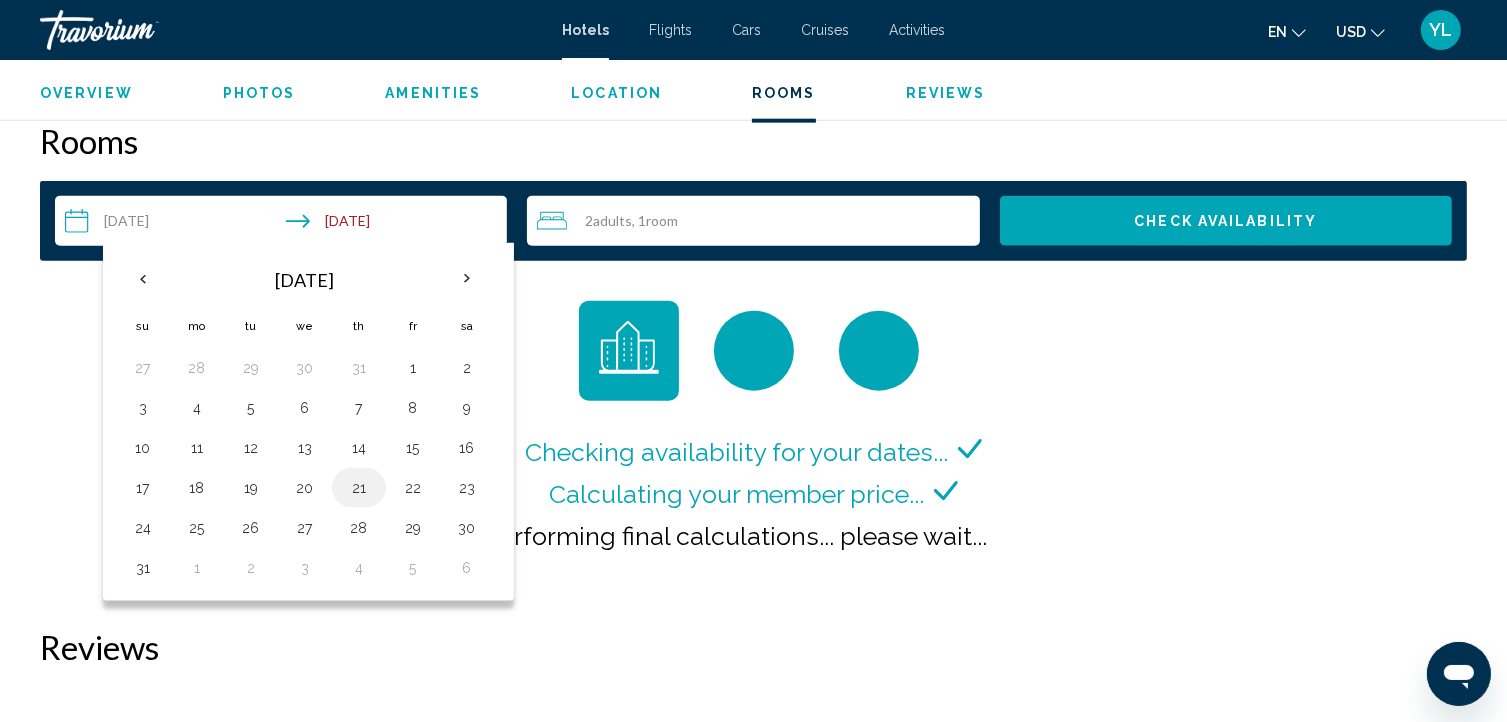 click on "21" at bounding box center (359, 488) 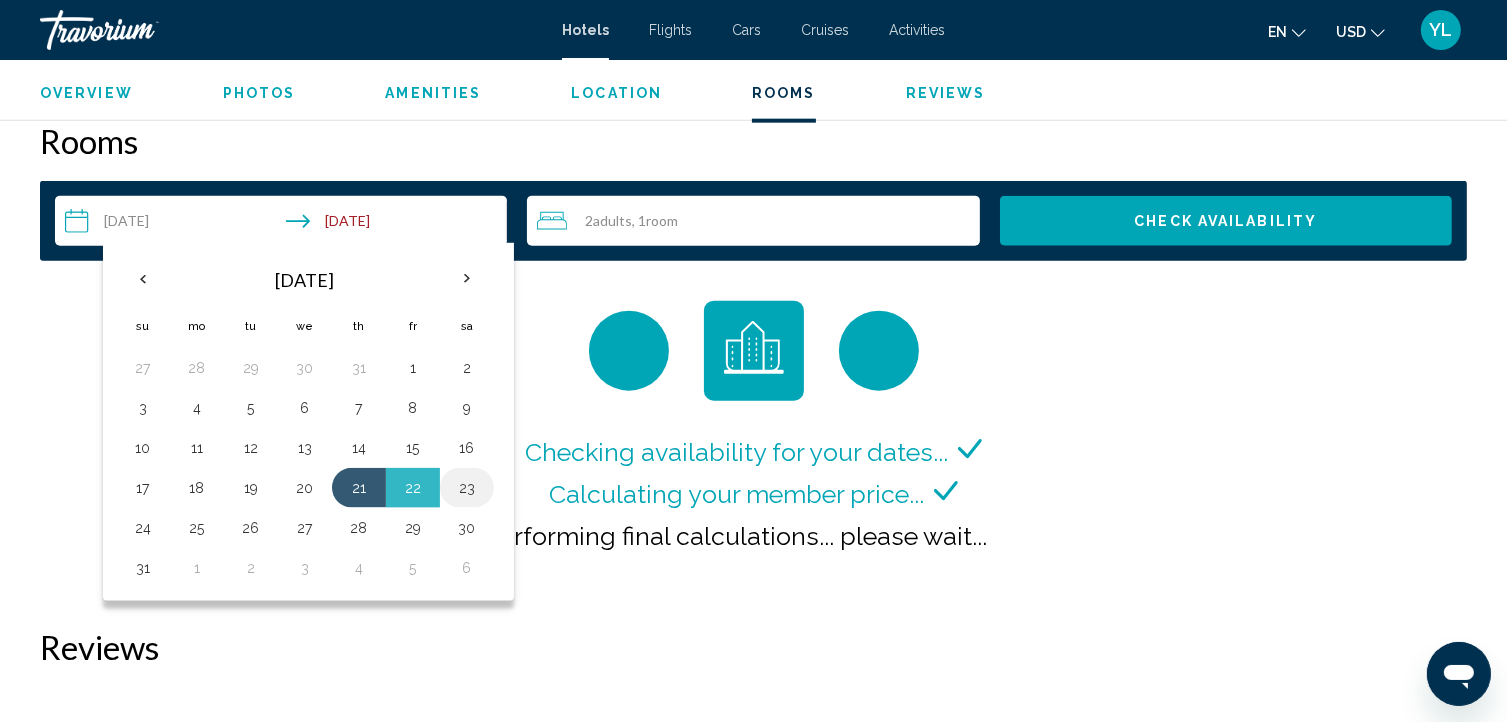 click on "23" at bounding box center [467, 488] 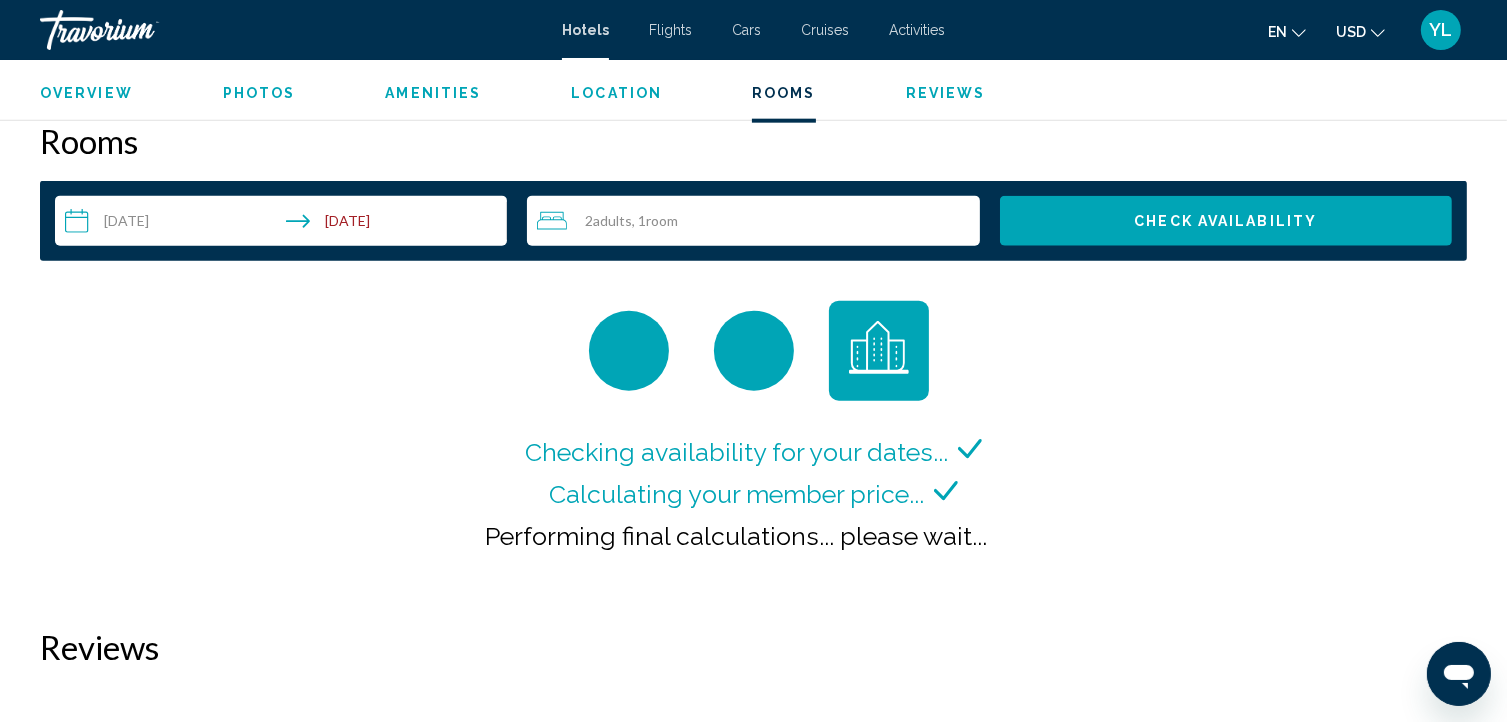 click on "Check Availability" at bounding box center [1226, 221] 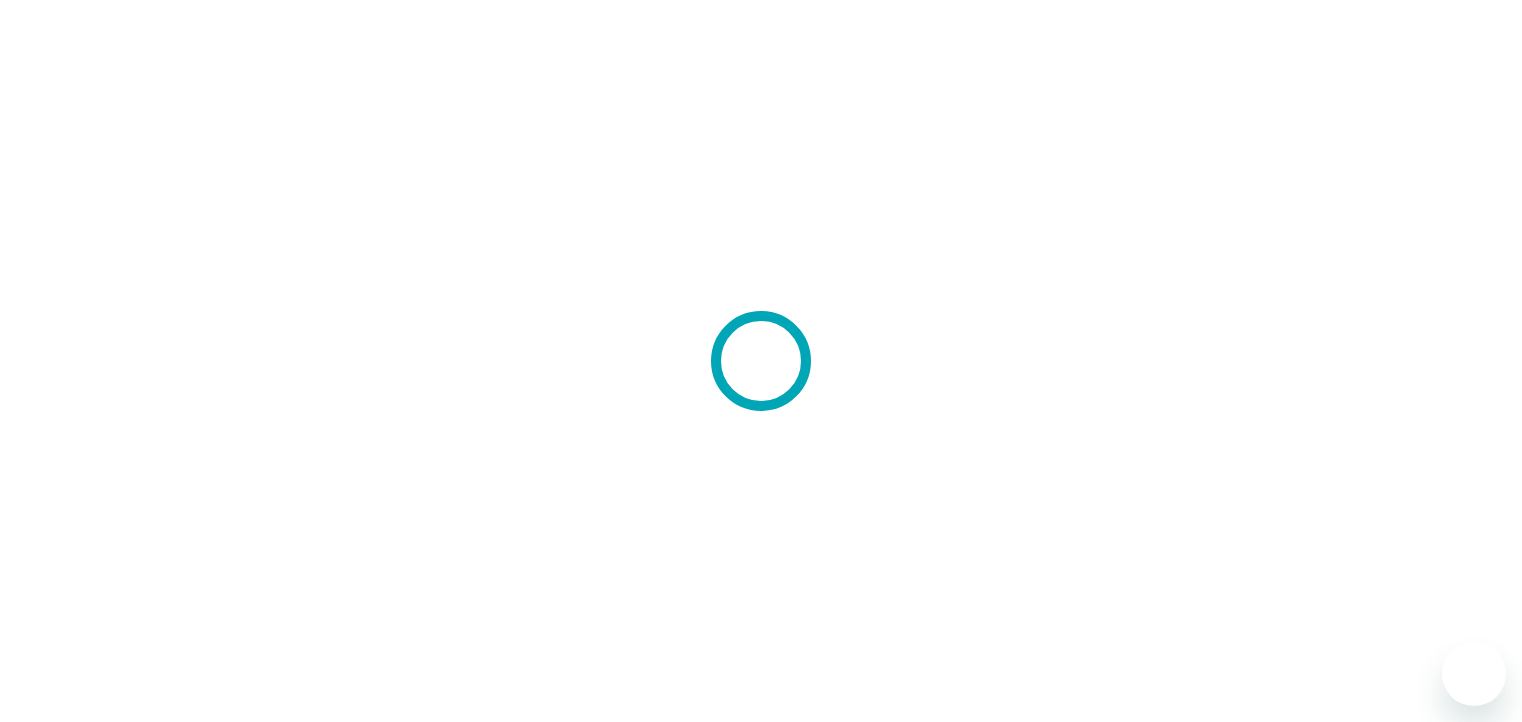 scroll, scrollTop: 0, scrollLeft: 0, axis: both 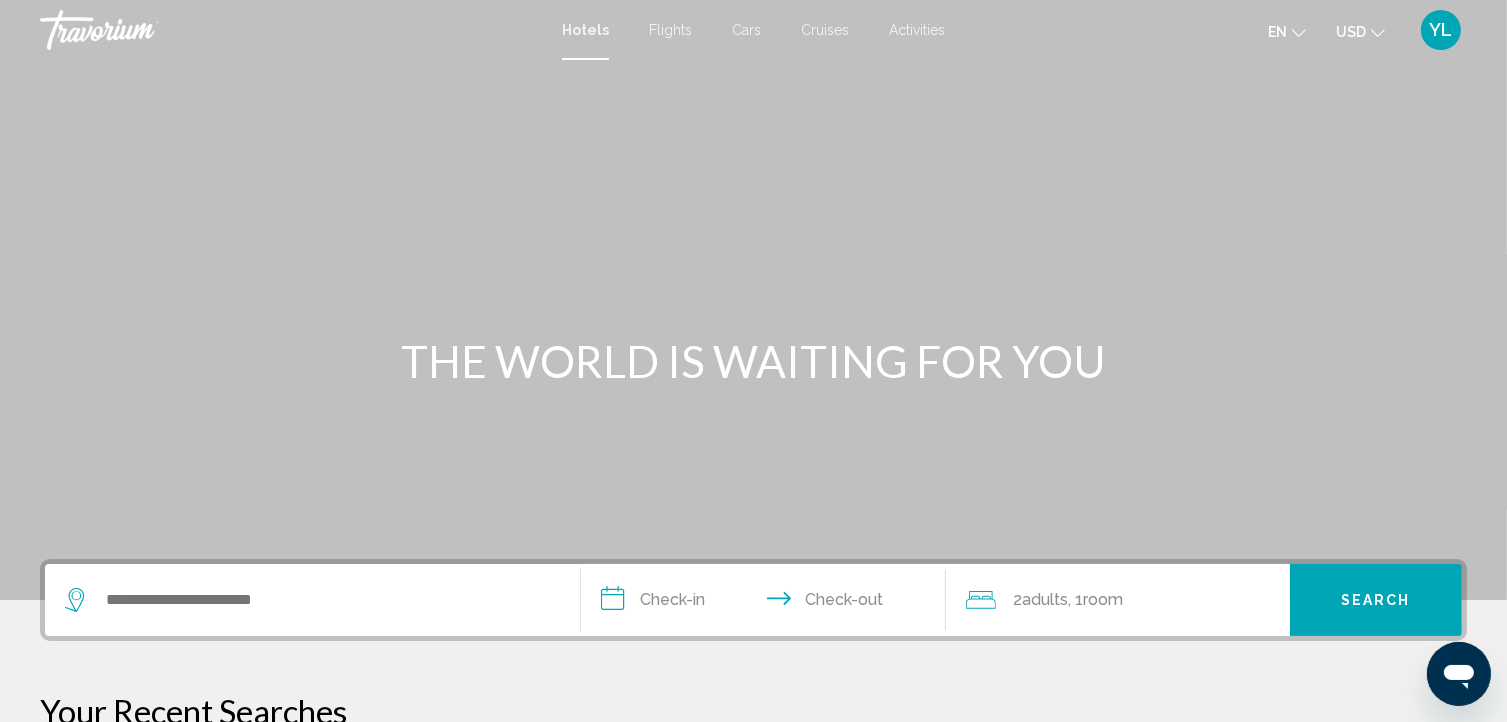 click at bounding box center (753, 300) 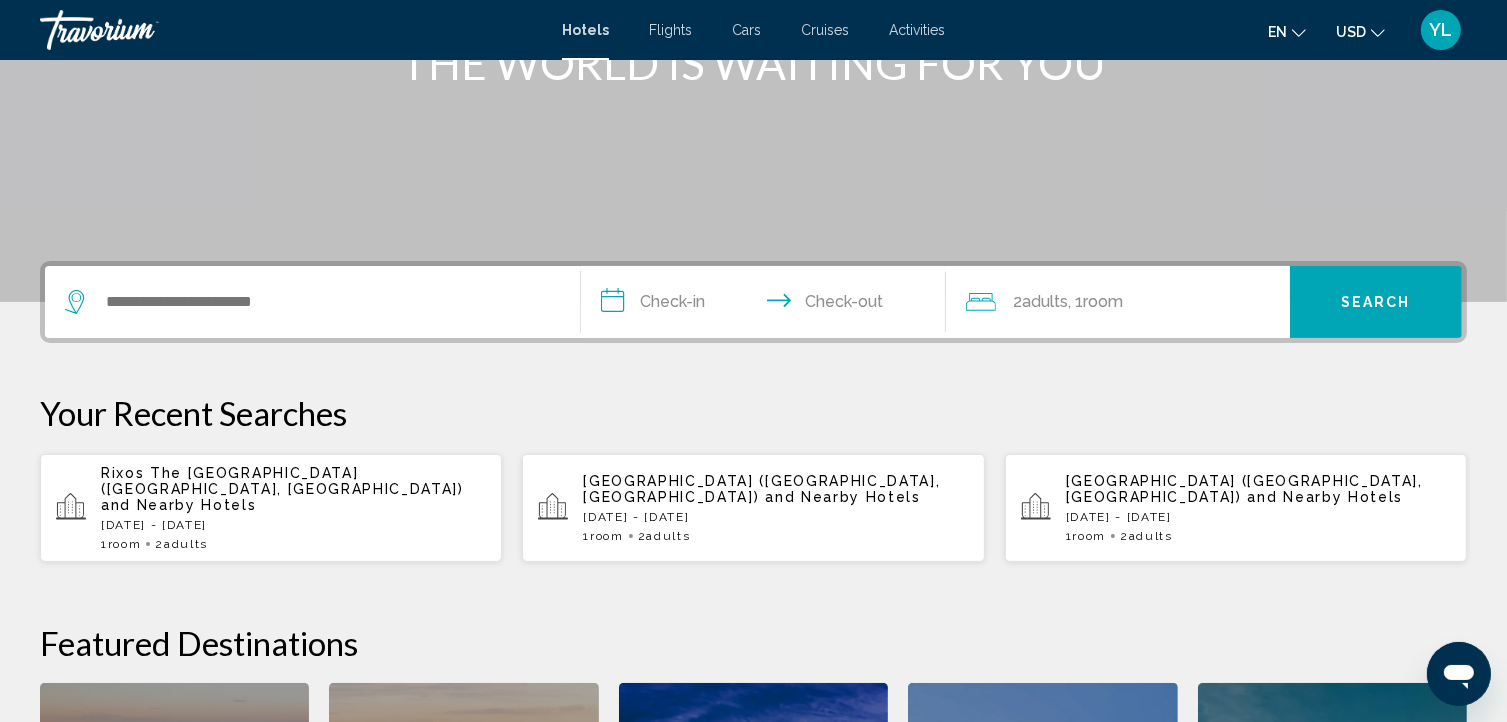scroll, scrollTop: 321, scrollLeft: 0, axis: vertical 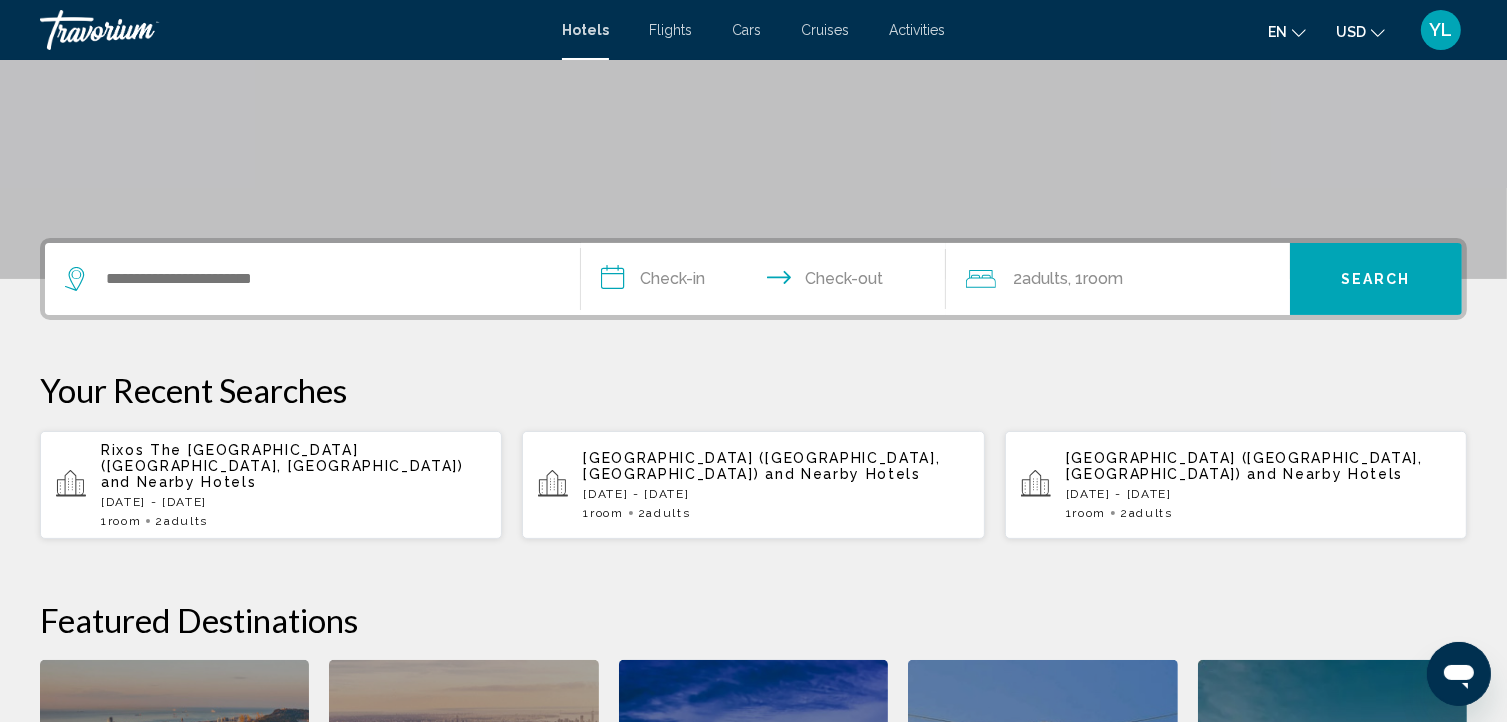 click on "Your Recent Searches" at bounding box center [753, 390] 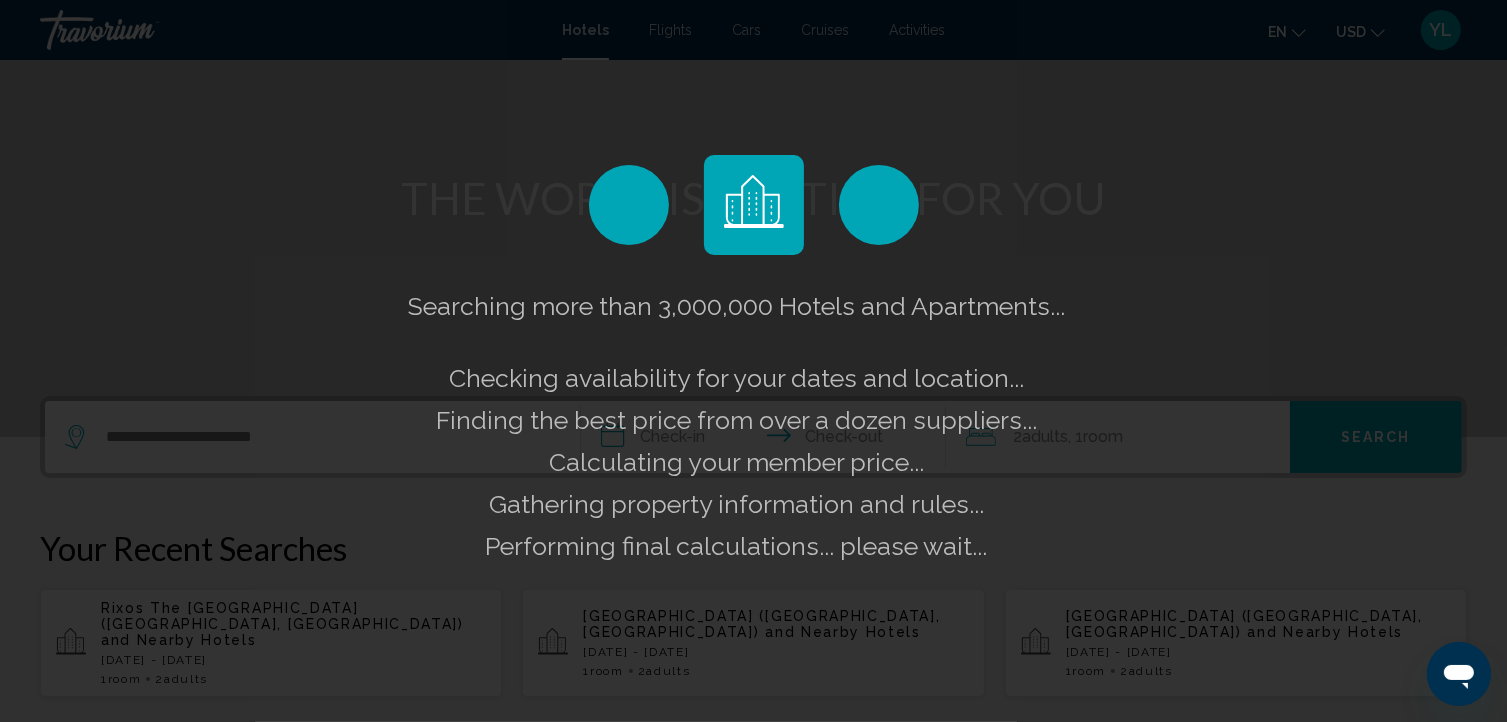 scroll, scrollTop: 0, scrollLeft: 0, axis: both 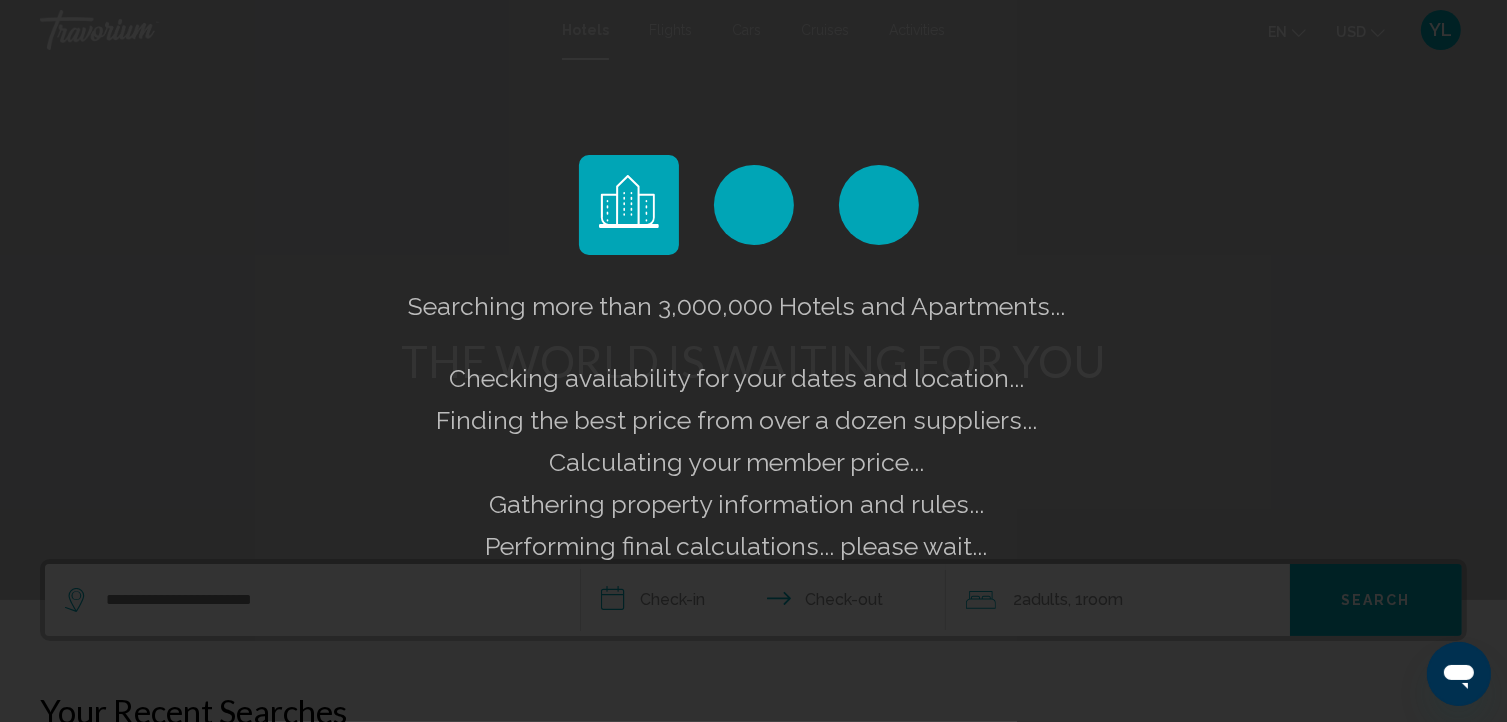 click on "Searching more than 3,000,000 Hotels and Apartments...
Checking availability for your dates and location..." 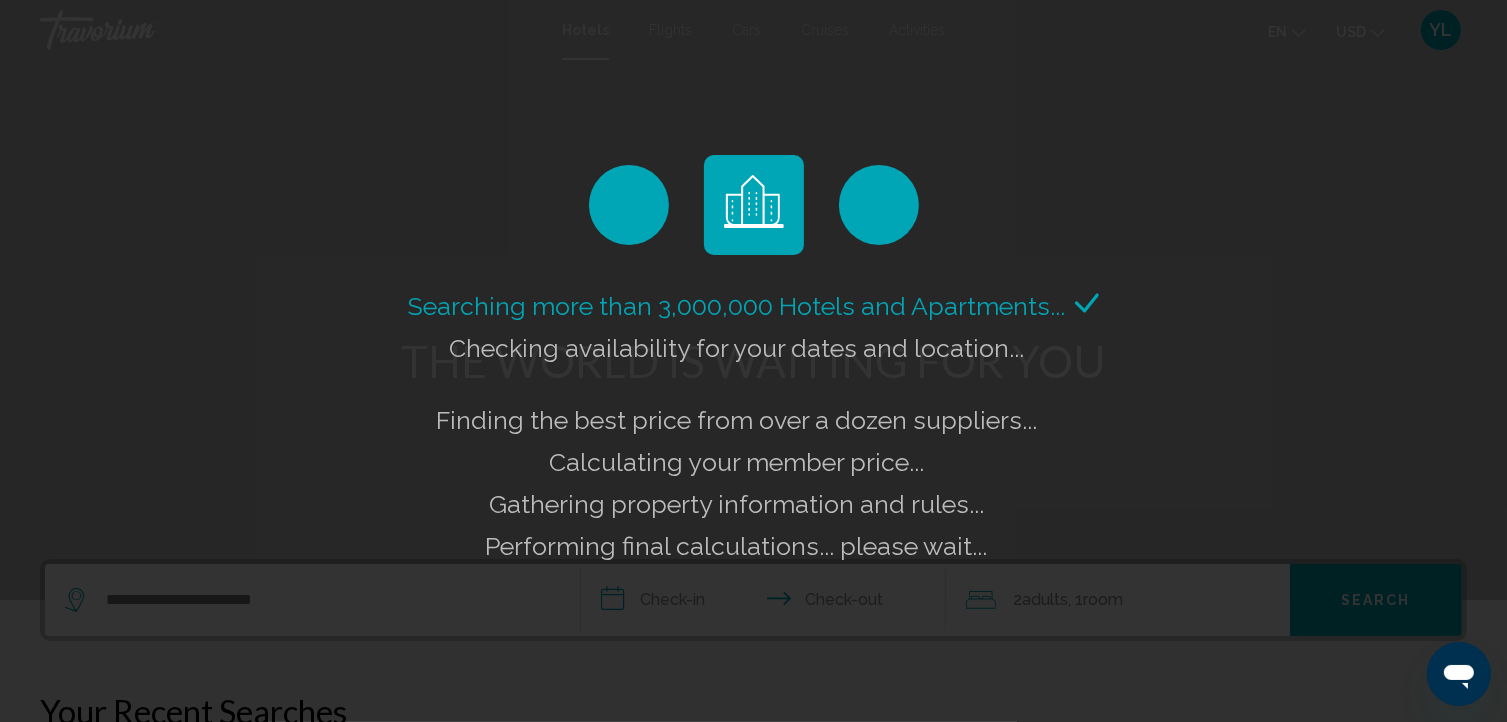 click on "Searching more than 3,000,000 Hotels and Apartments...
Checking availability for your dates and location..." 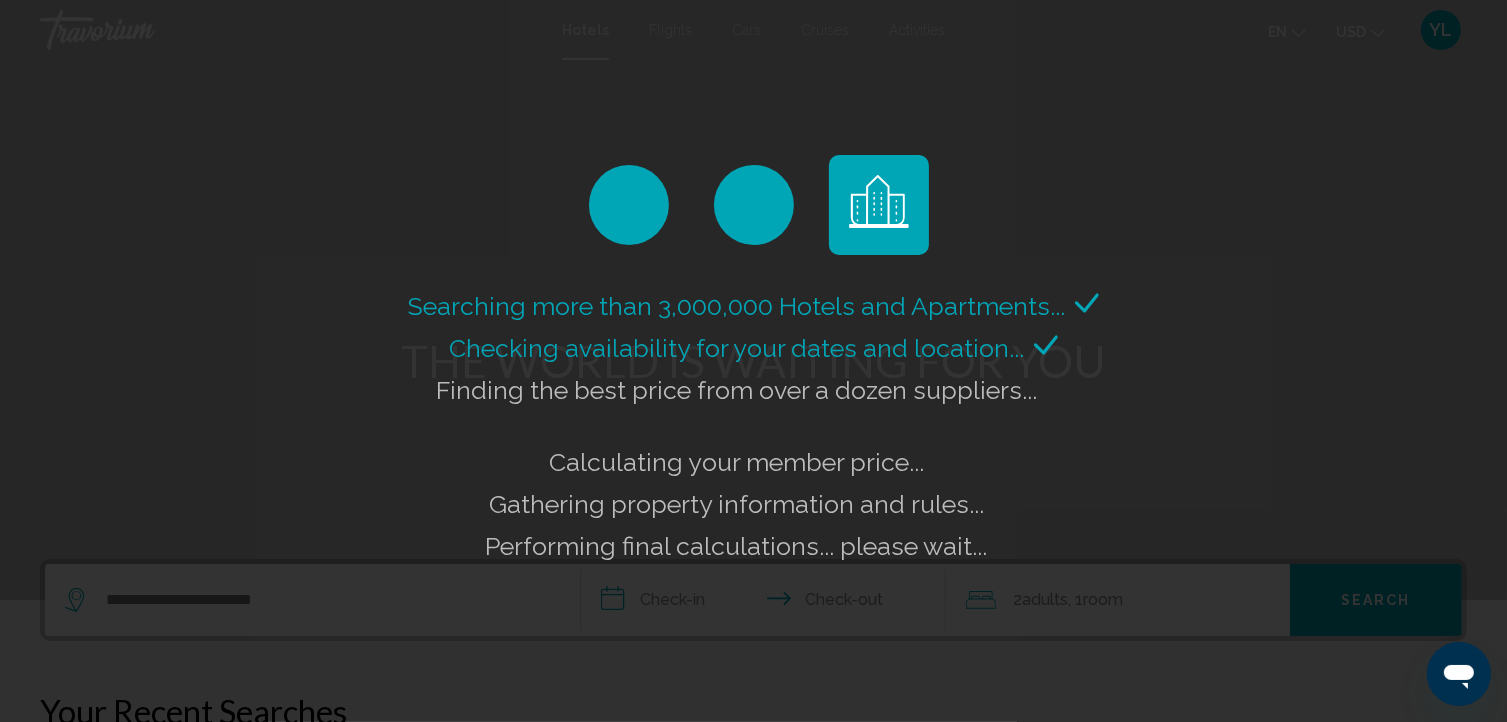 click on "Searching more than 3,000,000 Hotels and Apartments...
Checking availability for your dates and location..." 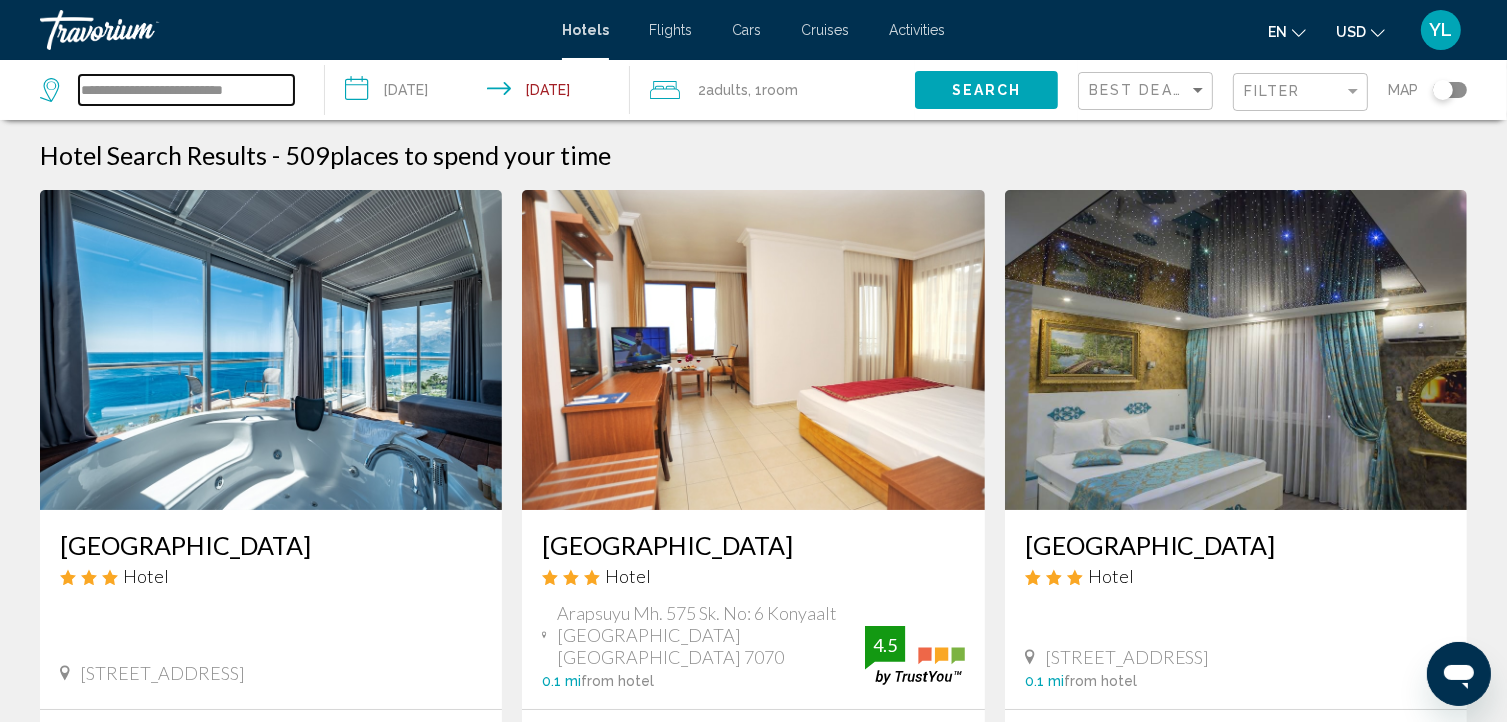 click on "**********" at bounding box center [186, 90] 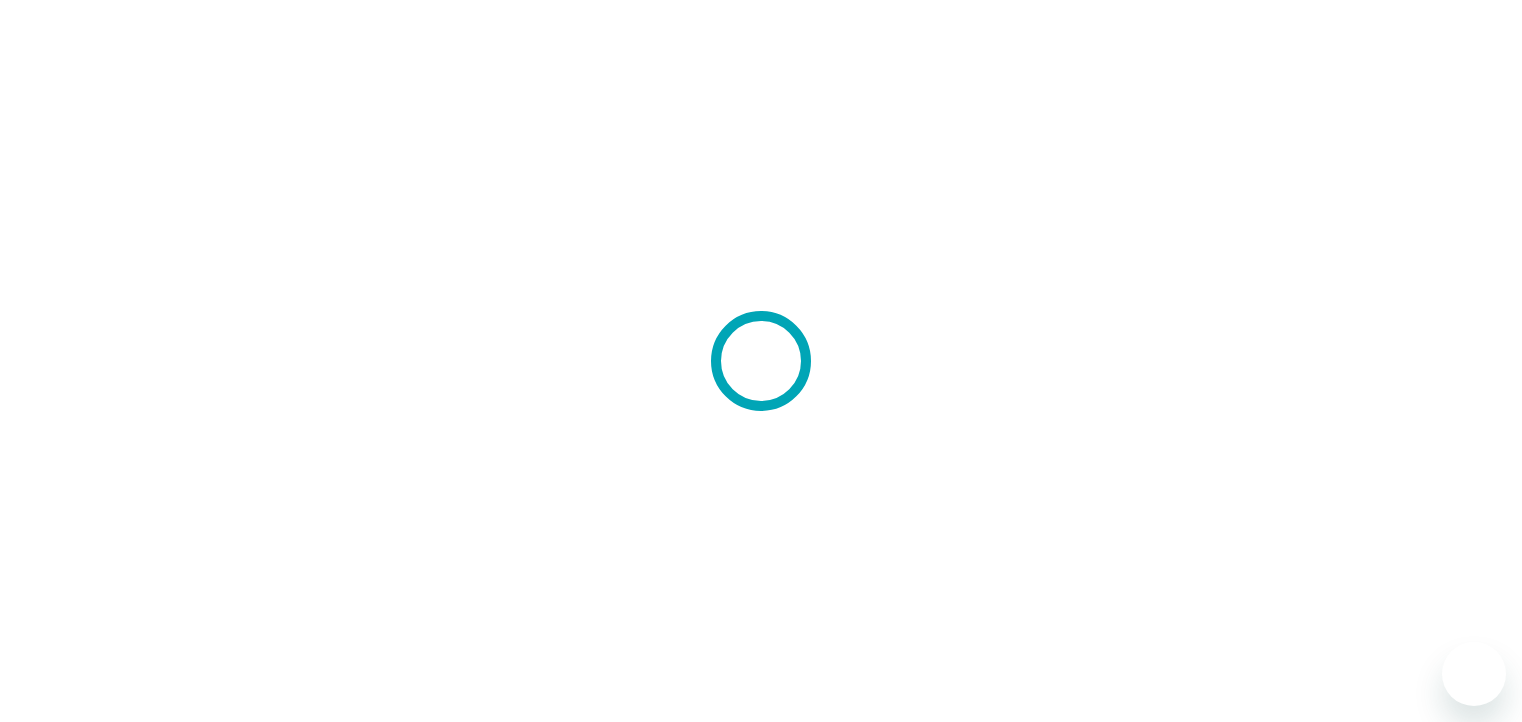 scroll, scrollTop: 0, scrollLeft: 0, axis: both 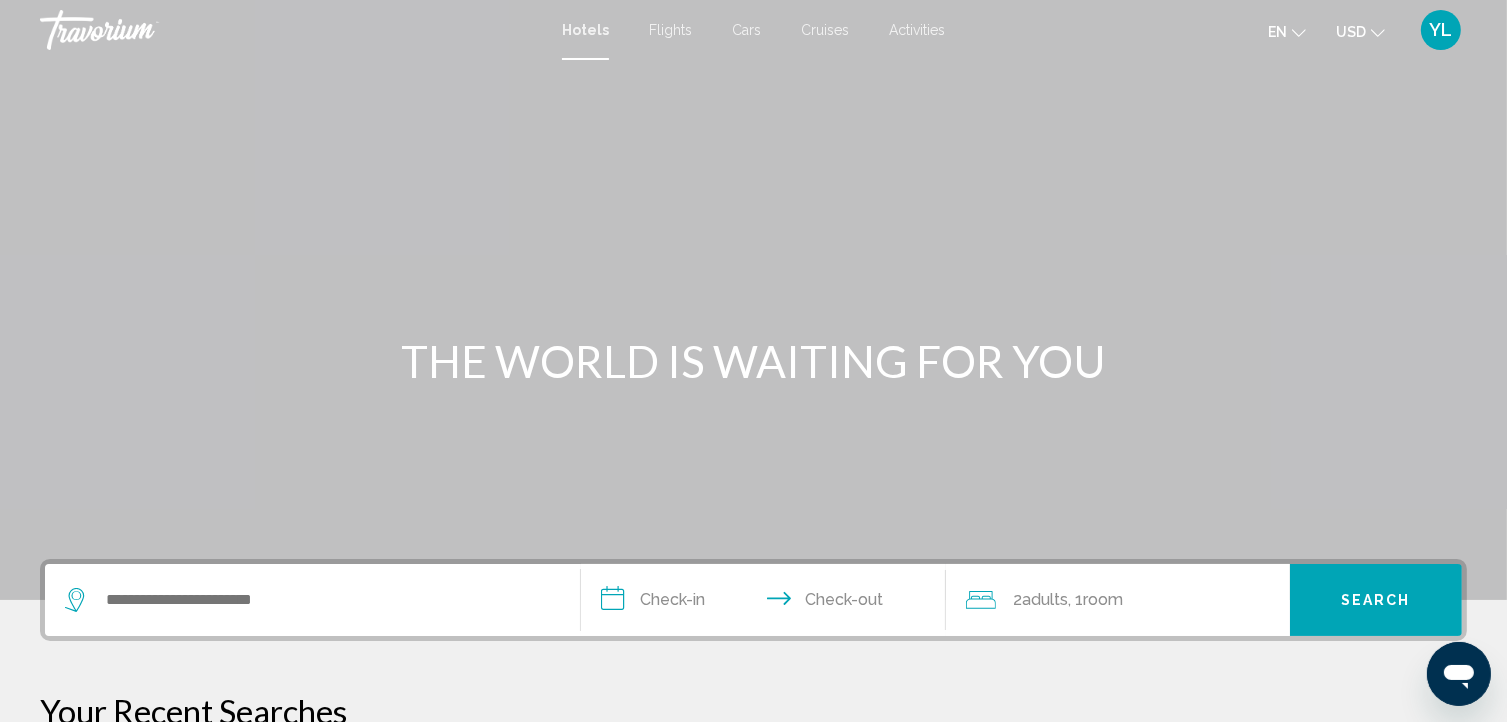 click on "THE WORLD IS WAITING FOR YOU" at bounding box center [754, 361] 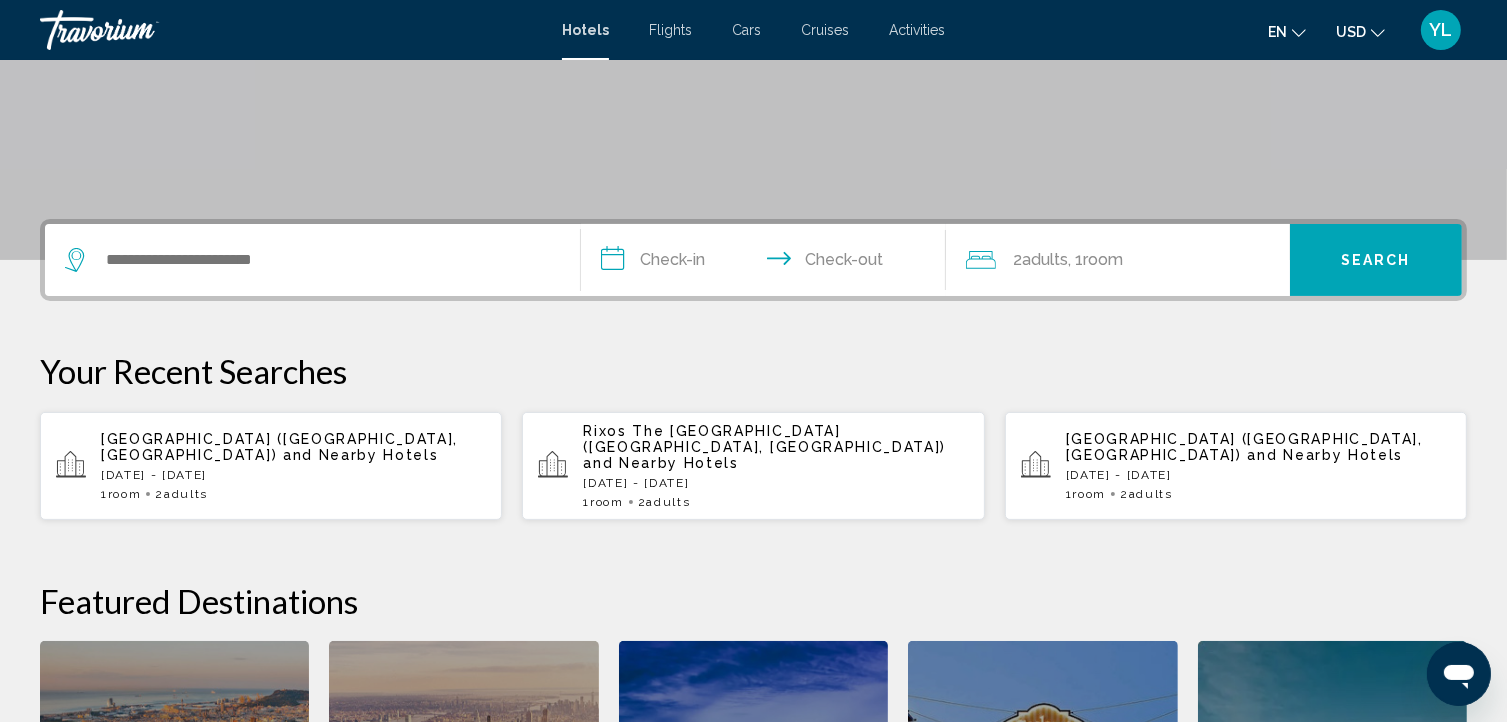 scroll, scrollTop: 366, scrollLeft: 0, axis: vertical 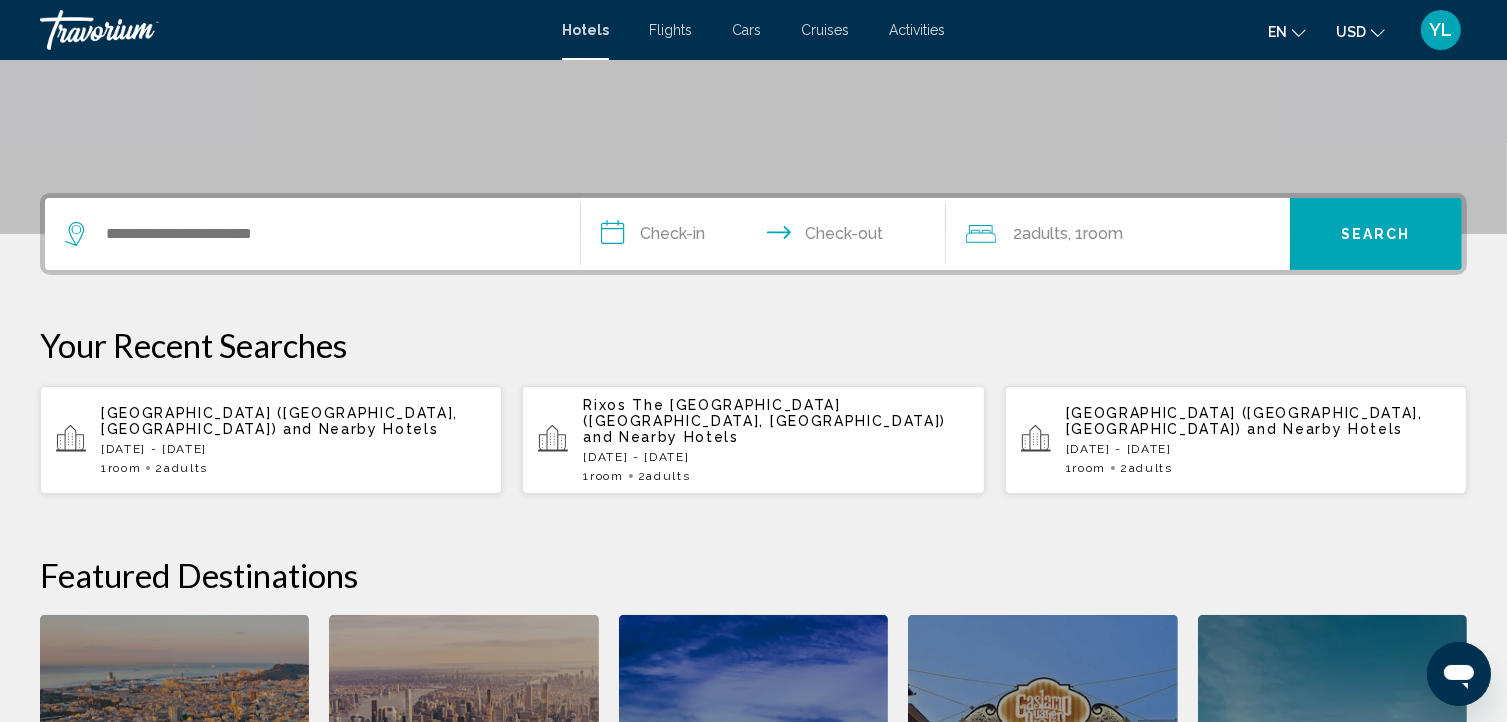 click on "and Nearby Hotels" at bounding box center [661, 437] 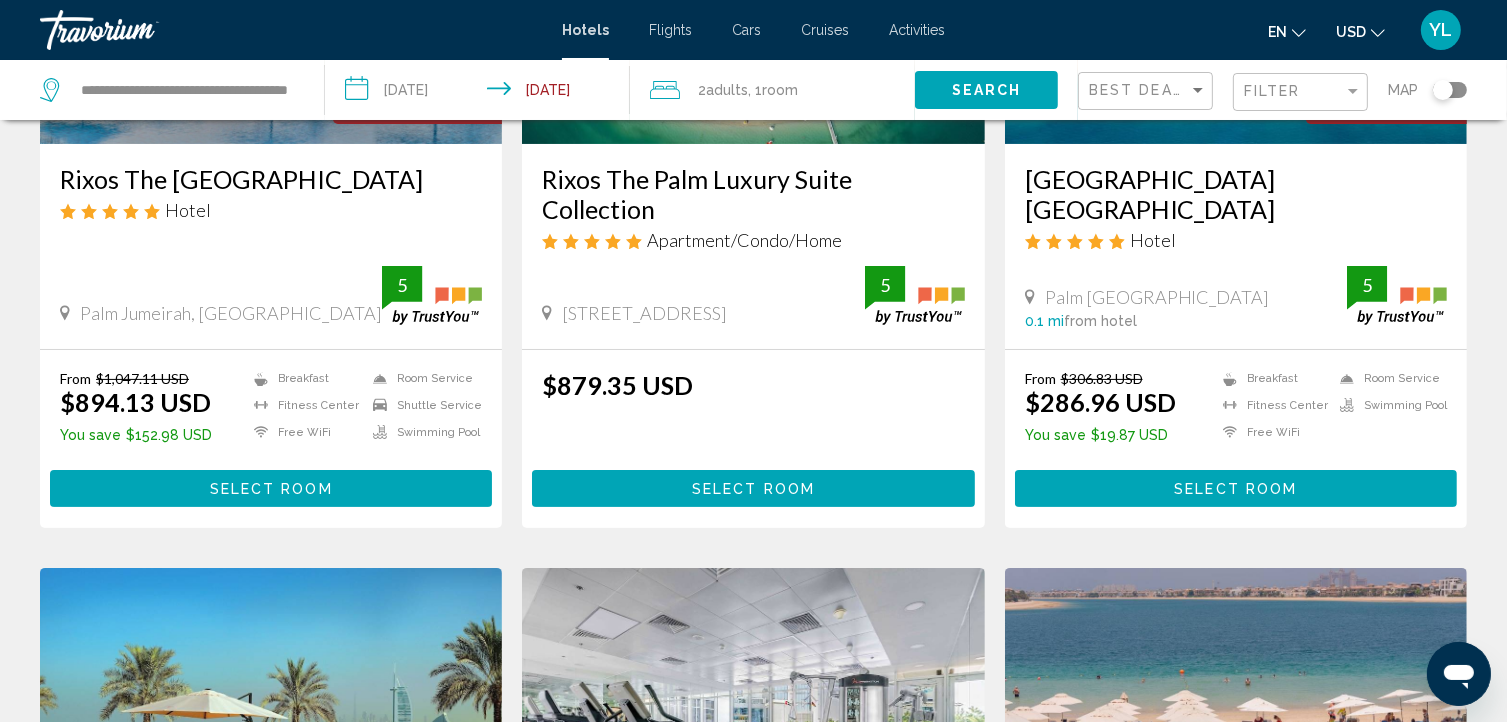 scroll, scrollTop: 0, scrollLeft: 0, axis: both 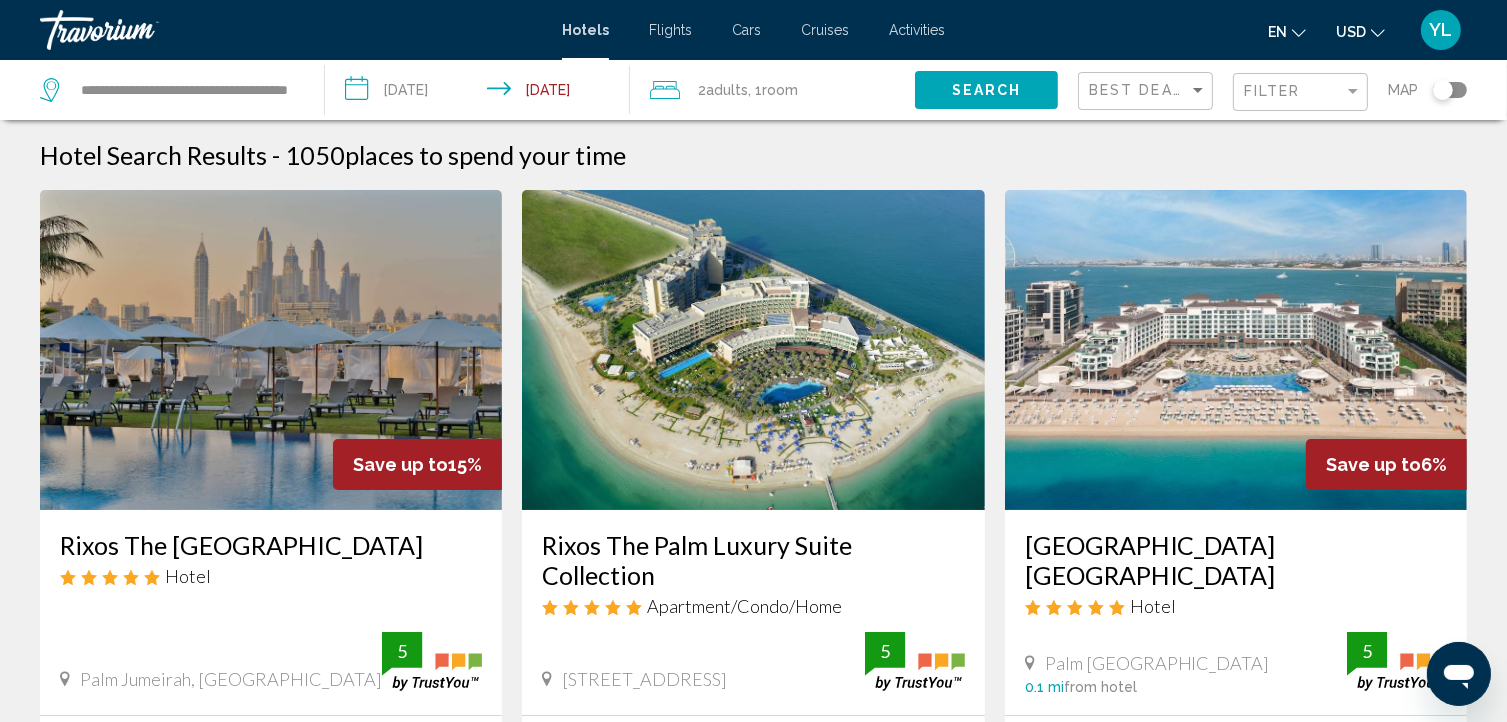 click on "Hotel Search Results  -   1050  places to spend your time" at bounding box center [753, 155] 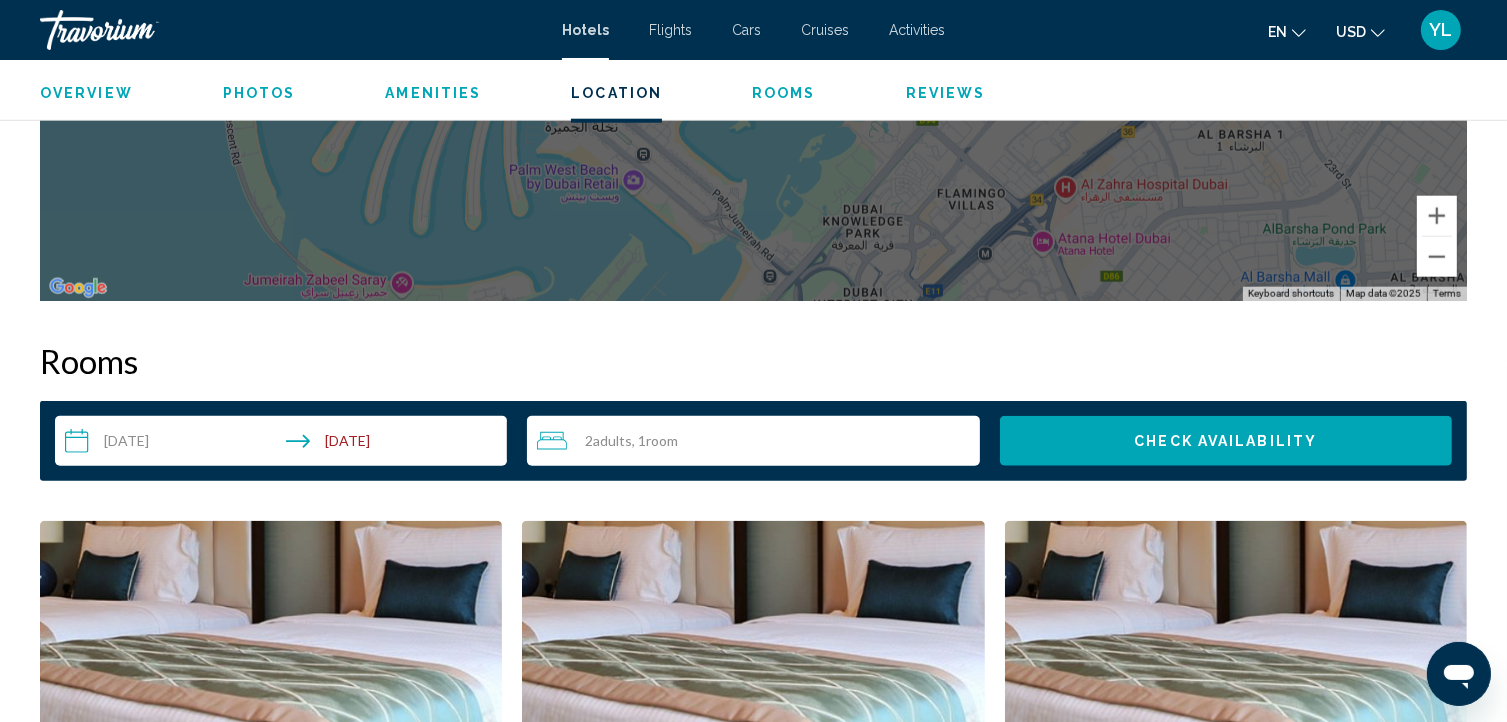 scroll, scrollTop: 2192, scrollLeft: 0, axis: vertical 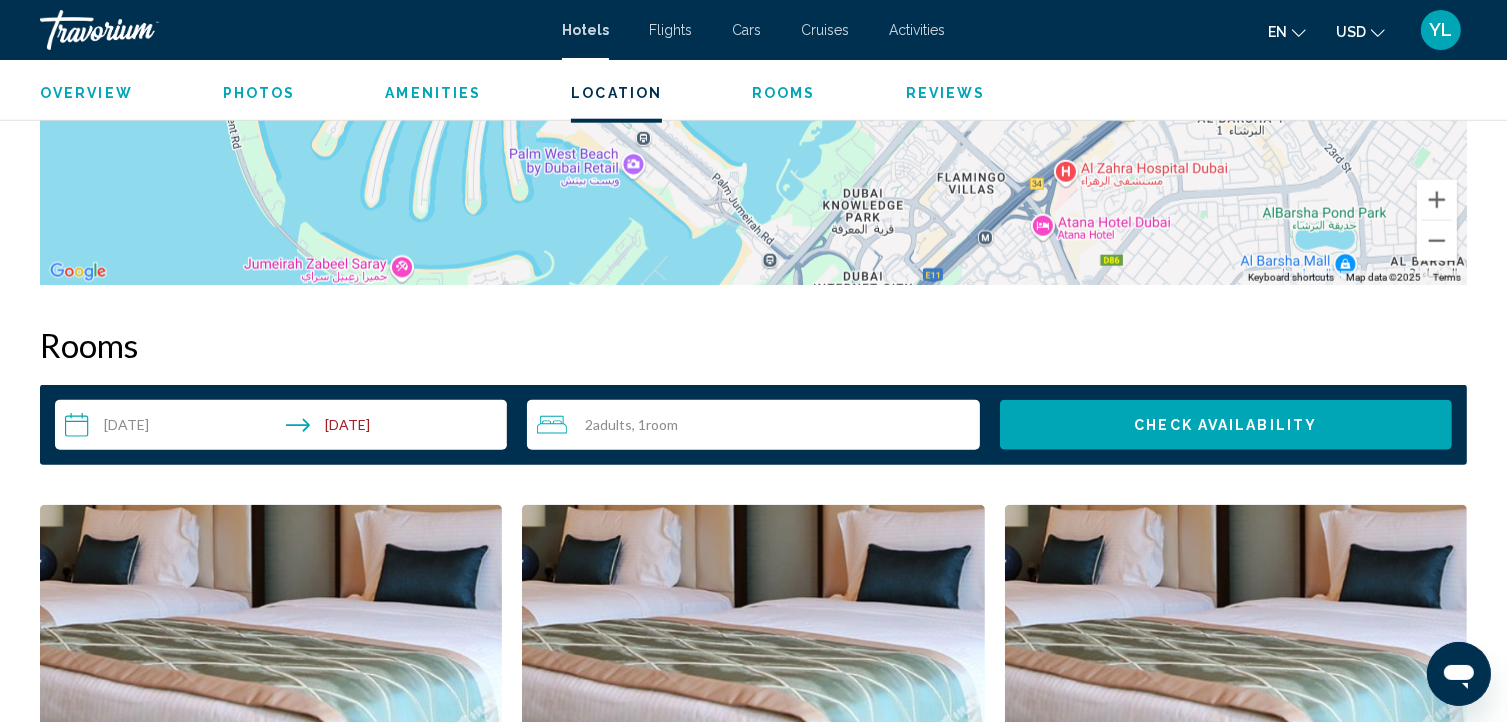 click on "Overview Type Apartment Address [STREET_ADDRESS] Description Location Located in [GEOGRAPHIC_DATA], 6 km from [GEOGRAPHIC_DATA]. Room Guest rooms are equipped with air conditioning, a flat-screen TV with satellite channels, a kettle, a bidet, a hairdryer and a desk. Amenities provides accommodation with a restaurant, free private parking, an outdoor swimming pool and a fitness centre Read more
Photos Amenities No amenities information available. Location To navigate the map with touch gestures double-tap and hold your finger on the map, then drag the map. ← Move left → Move right ↑ Move up ↓ Move down + Zoom in - Zoom out Home Jump left by 75% End Jump right by 75% Page Up Jump up by 75% Page Down Jump down by 75% To navigate, press the arrow keys. To activate drag with keyboard, press Alt + Enter. Once in keyboard drag state, use the arrow keys to move the marker. To complete the drag, press the Enter key. To cancel, press Escape. Keyboard shortcuts 1" at bounding box center (753, 1677) 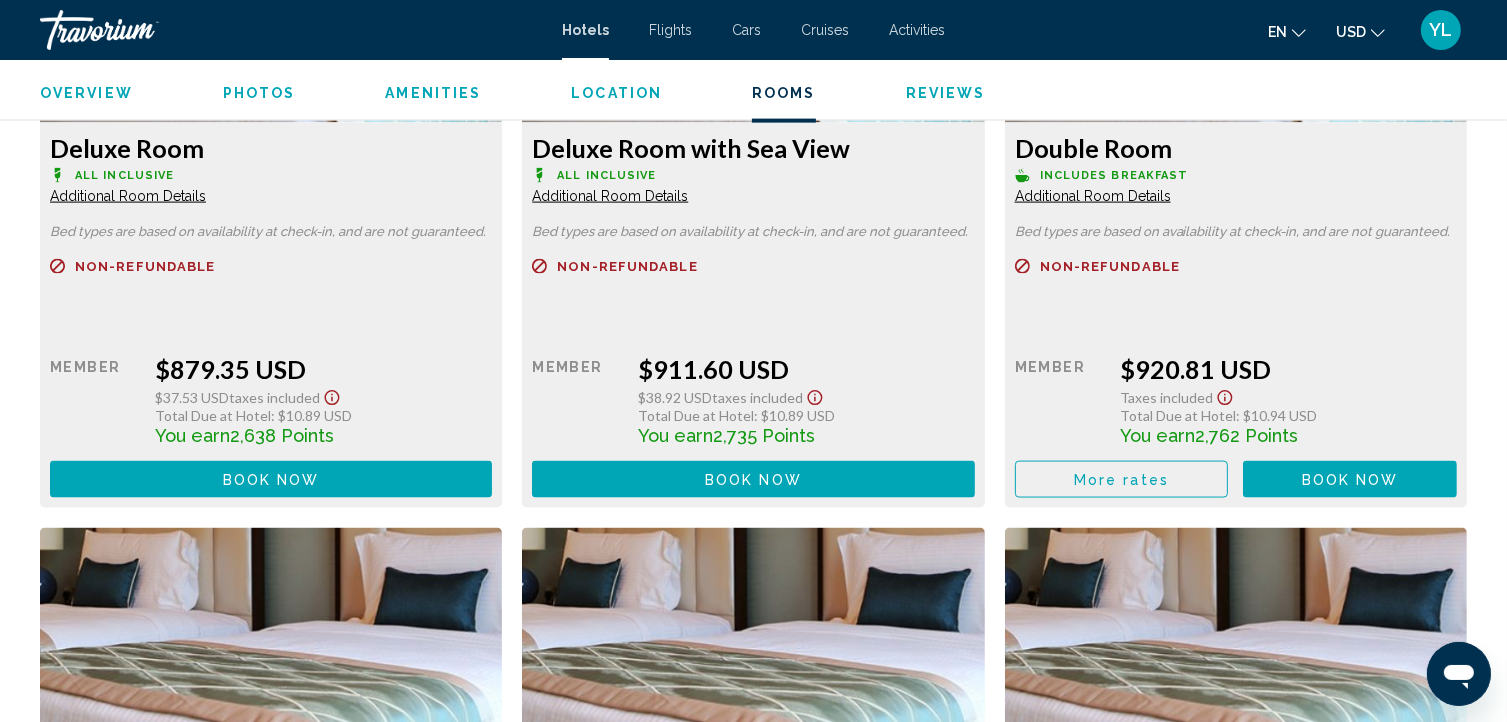 scroll, scrollTop: 2822, scrollLeft: 0, axis: vertical 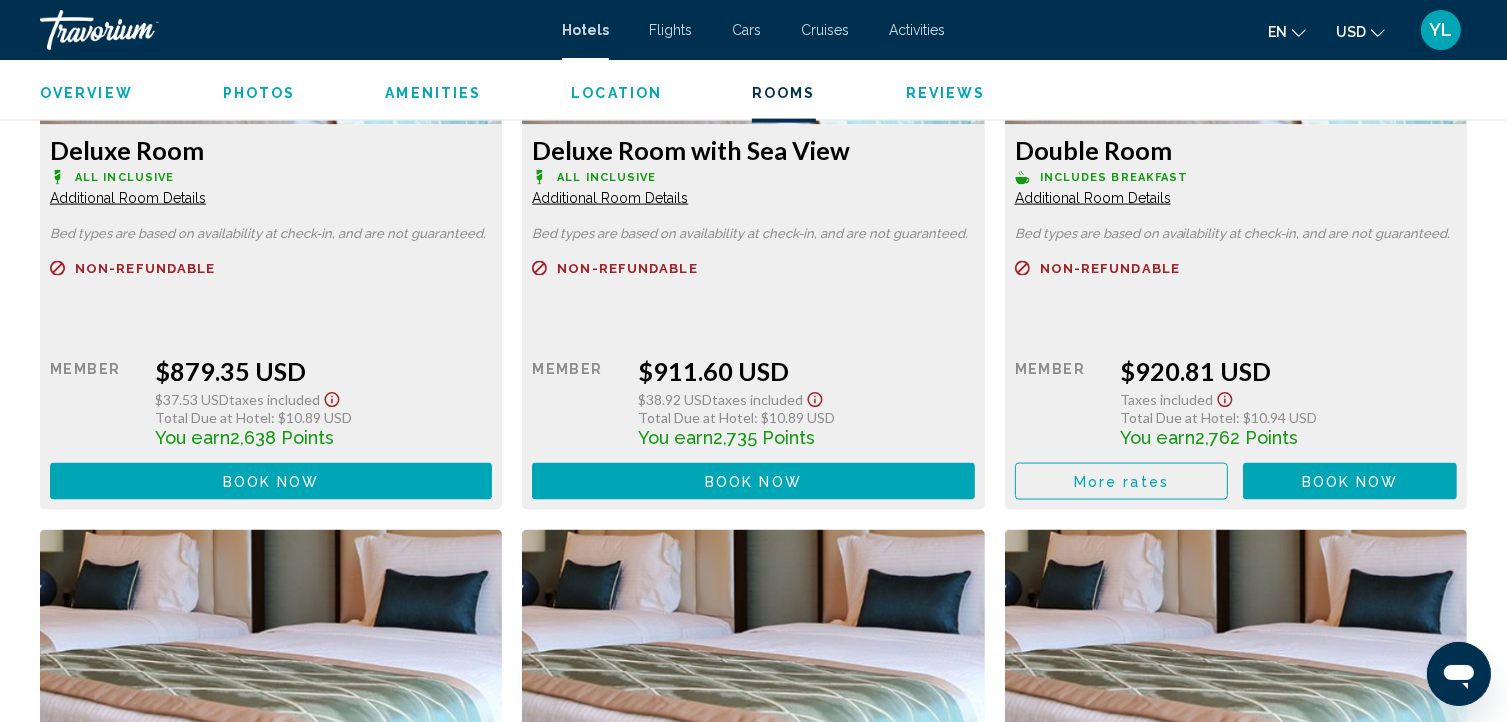 click on "$911.60 USD" at bounding box center [323, 371] 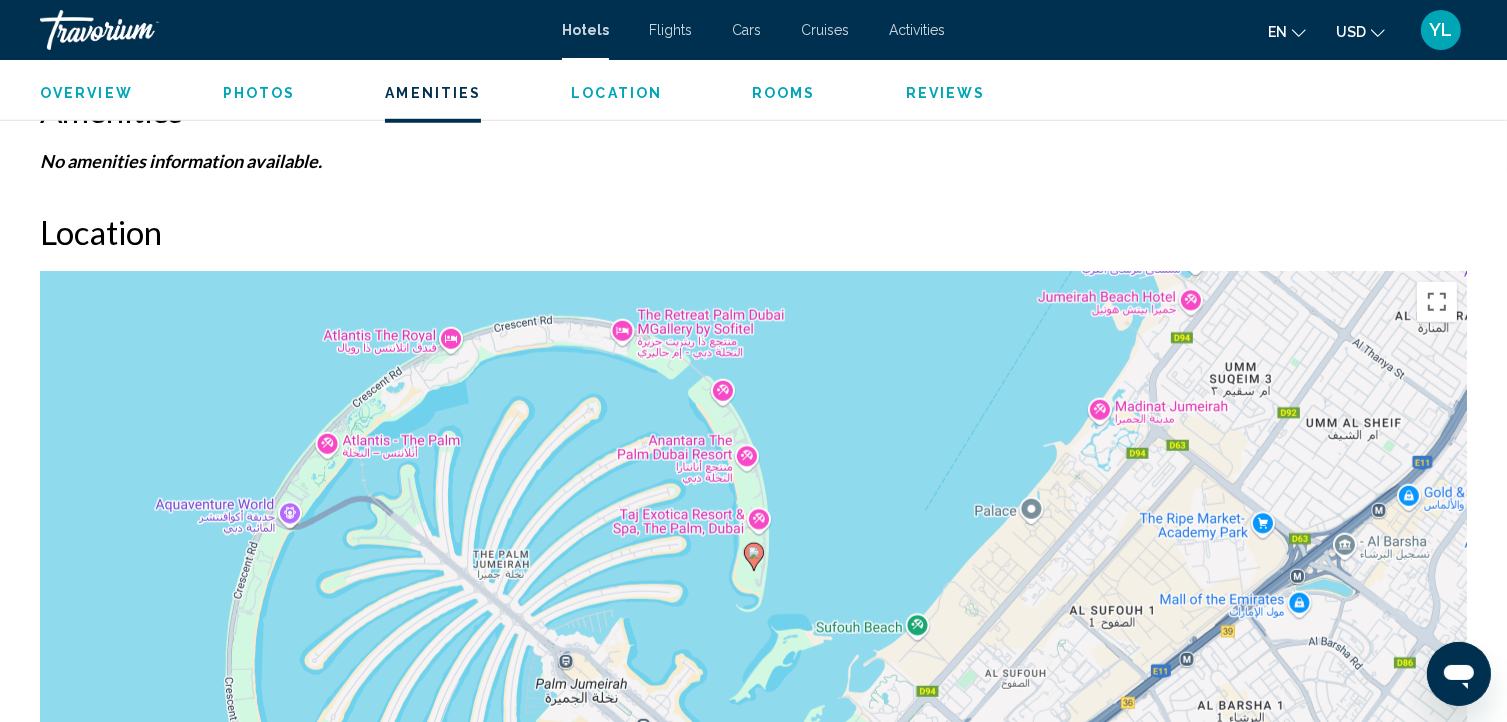 scroll, scrollTop: 1604, scrollLeft: 0, axis: vertical 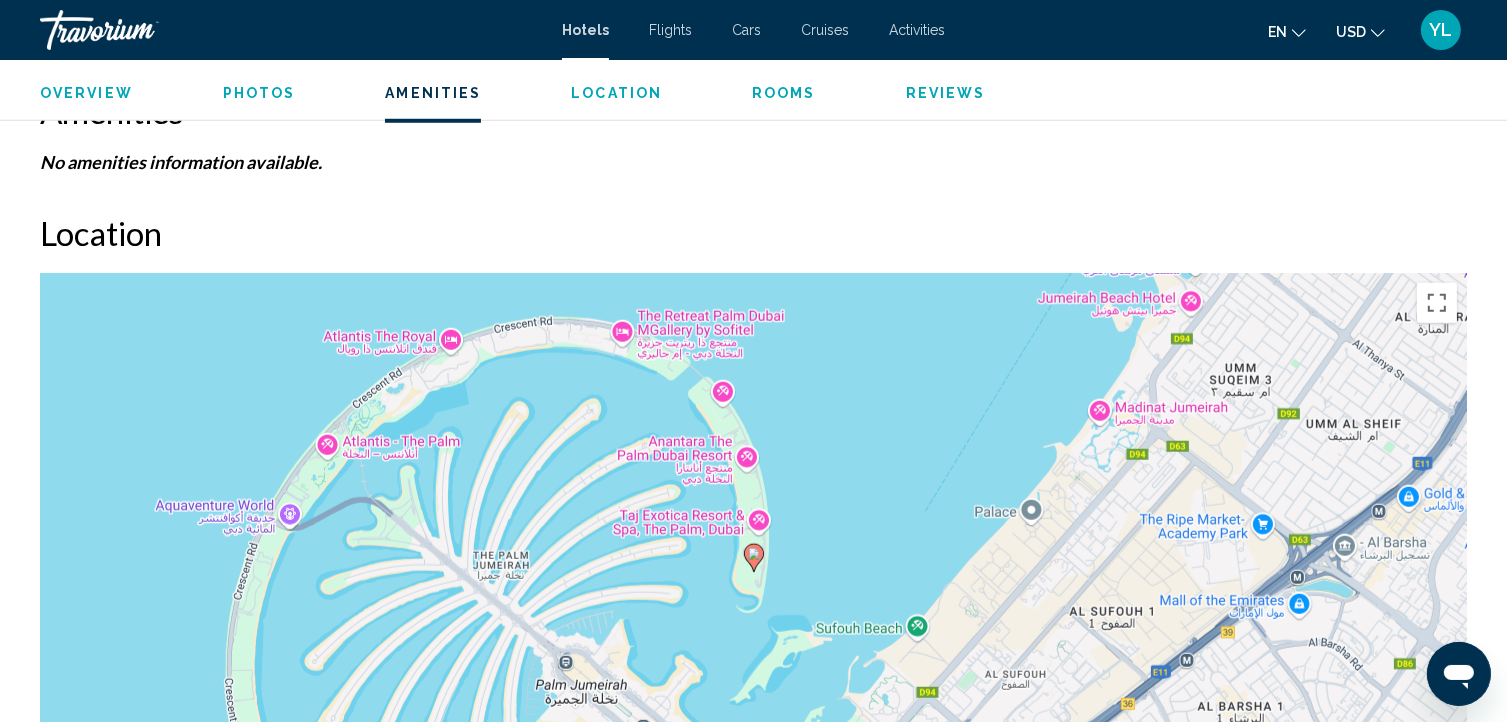 click on "Location" at bounding box center (753, 233) 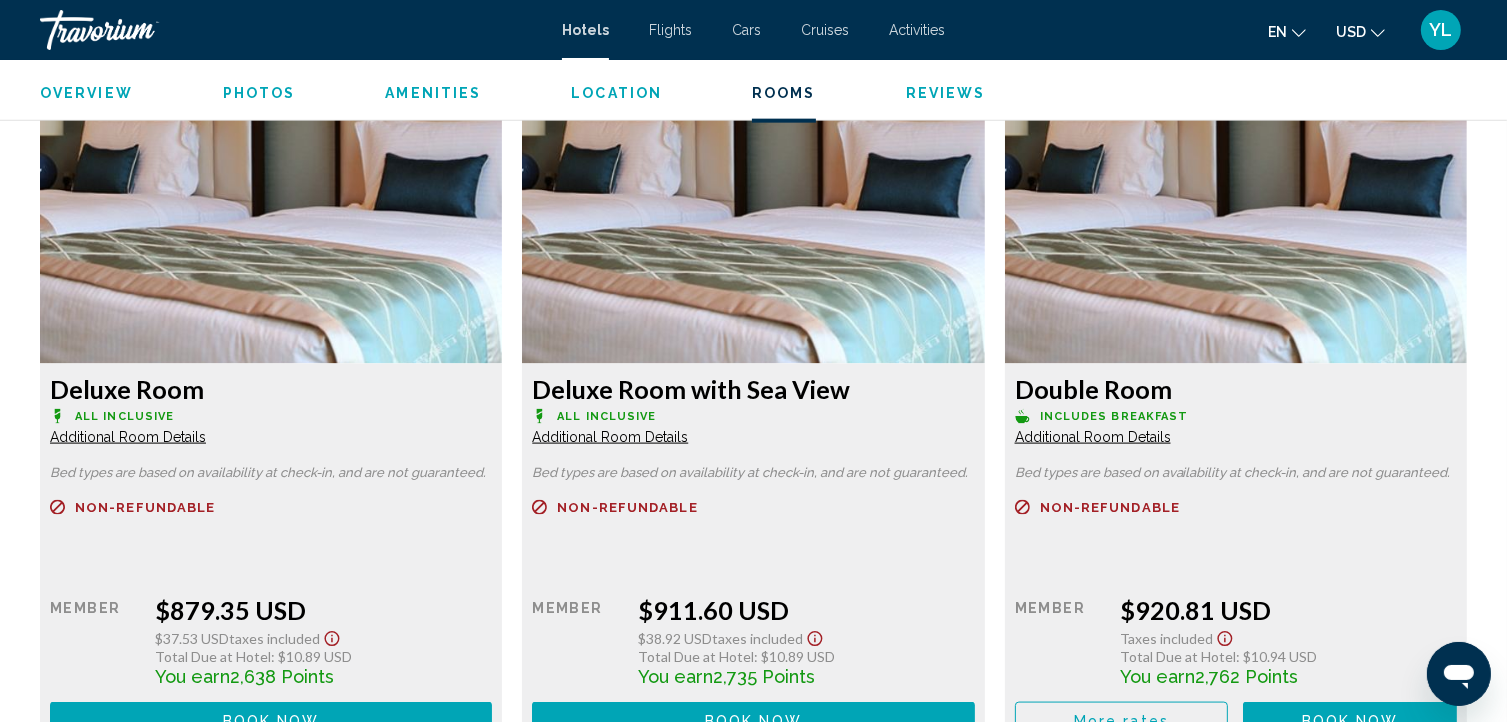 scroll, scrollTop: 2584, scrollLeft: 0, axis: vertical 